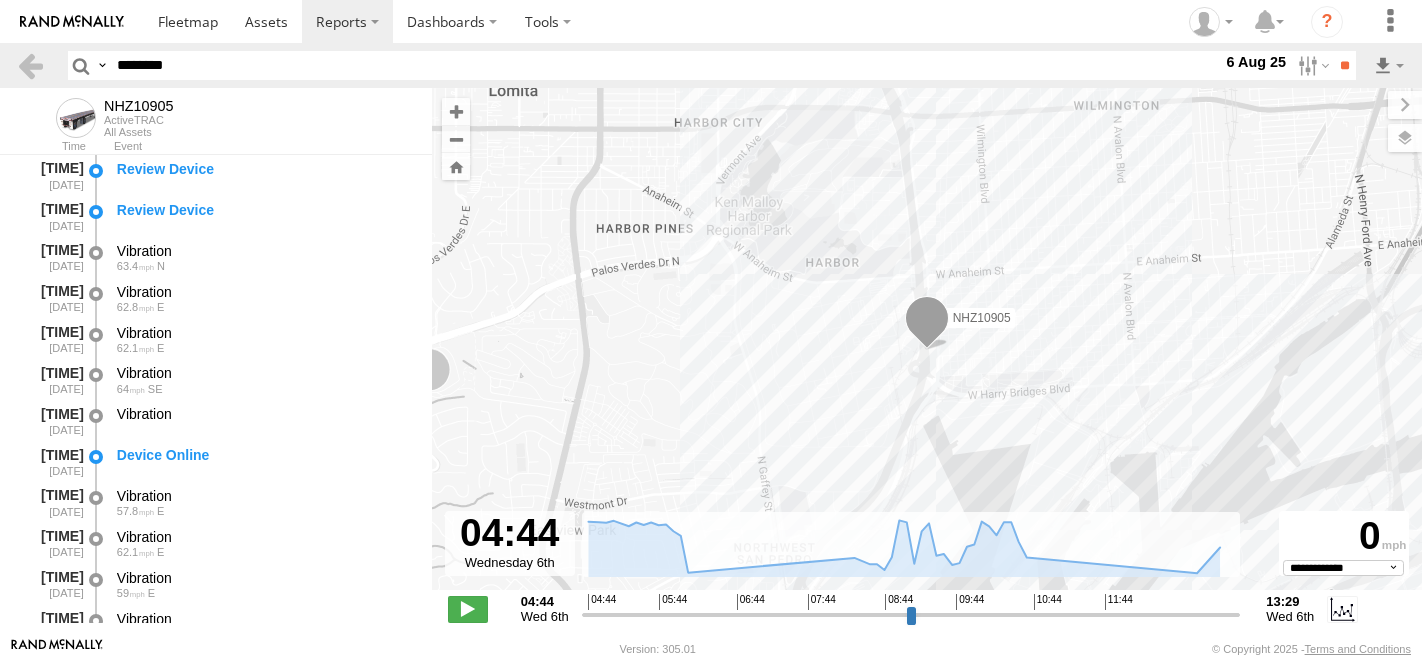 select on "**********" 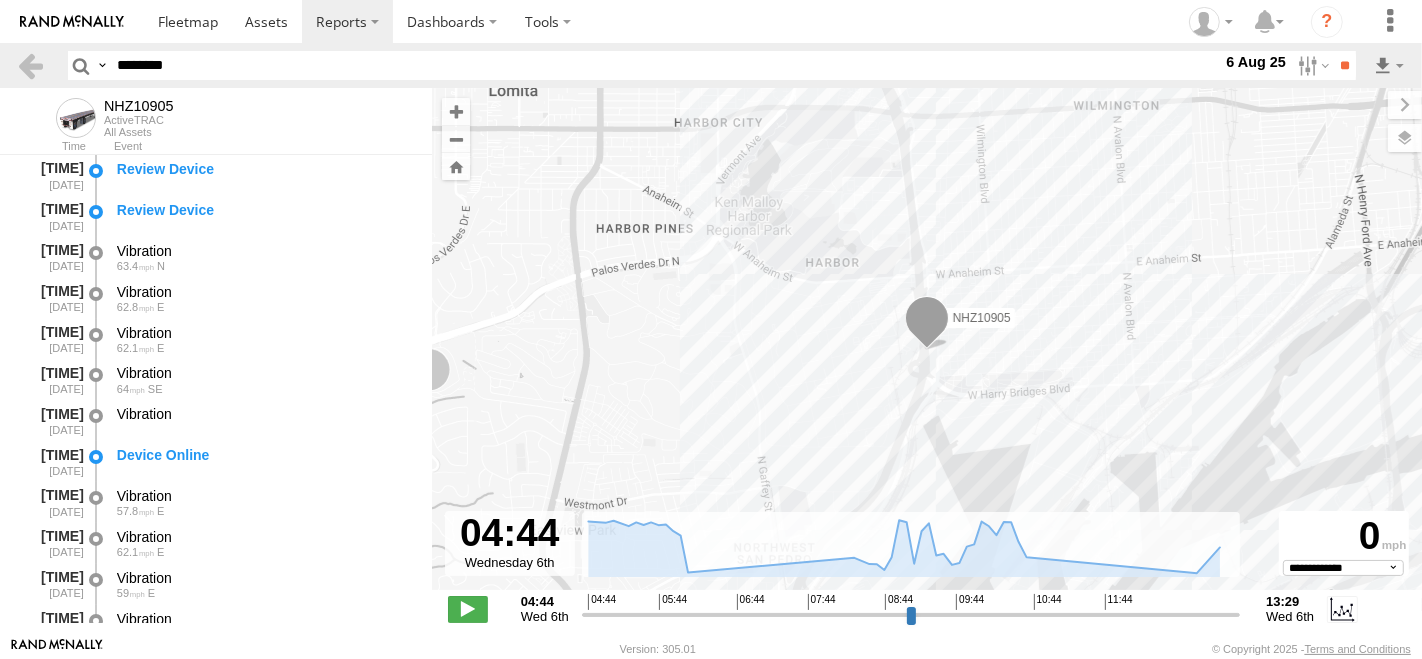 scroll, scrollTop: 1777, scrollLeft: 0, axis: vertical 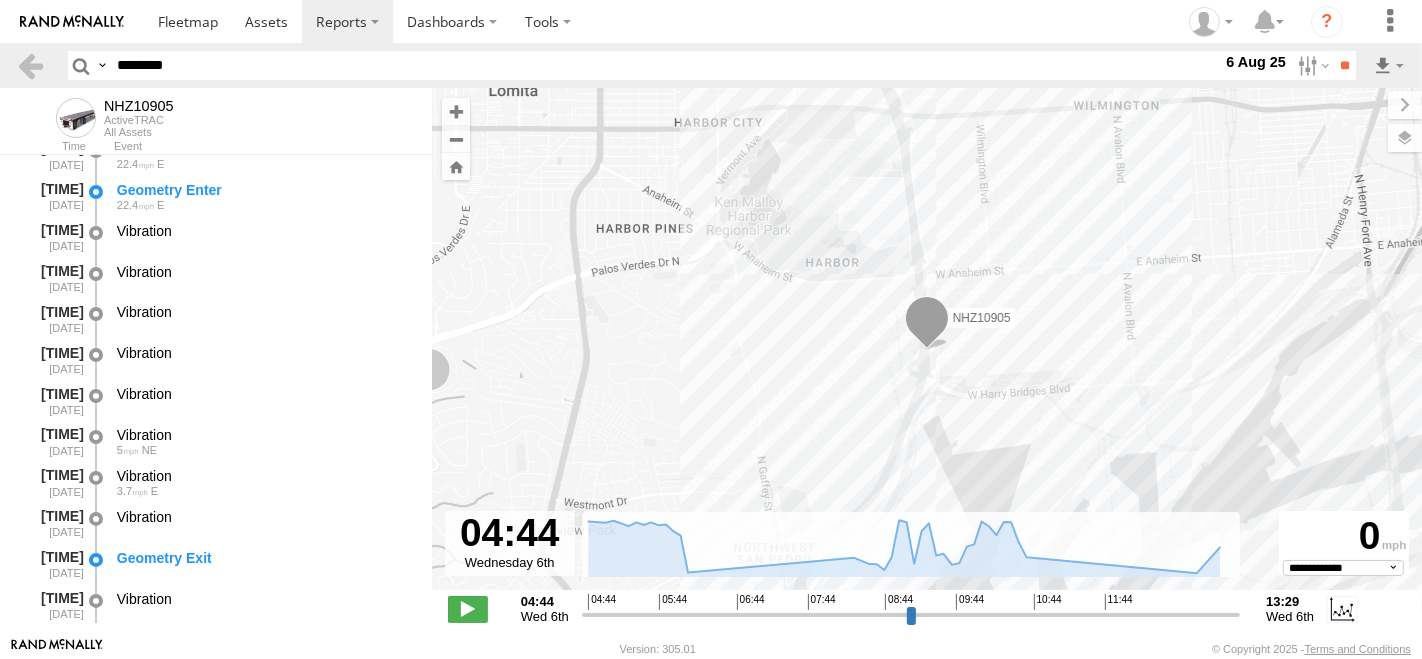 type on "********" 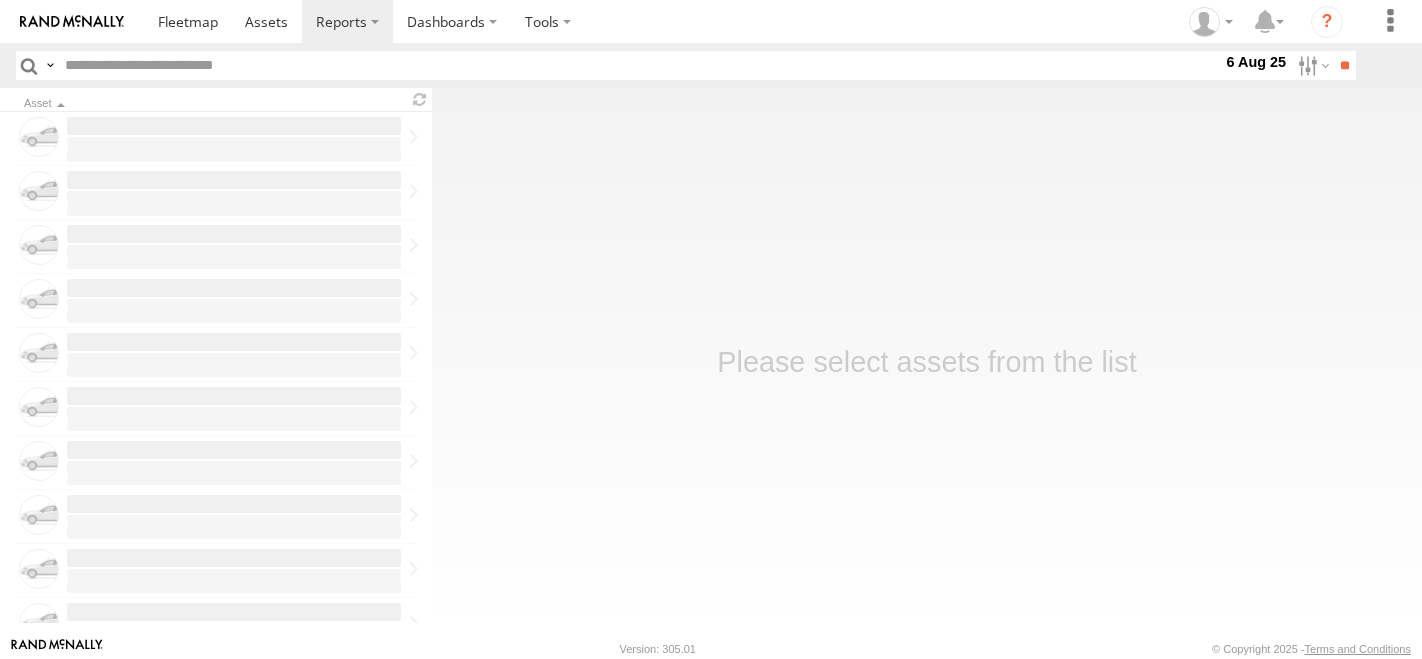 scroll, scrollTop: 0, scrollLeft: 0, axis: both 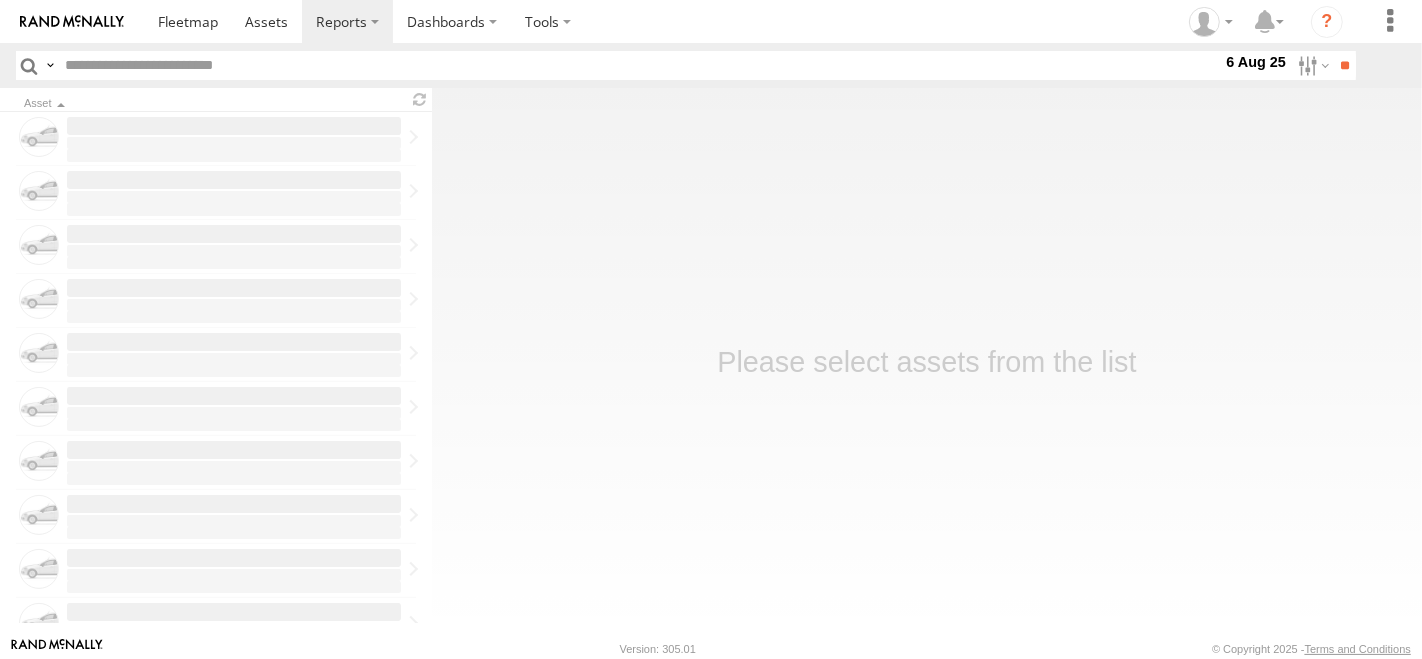type on "********" 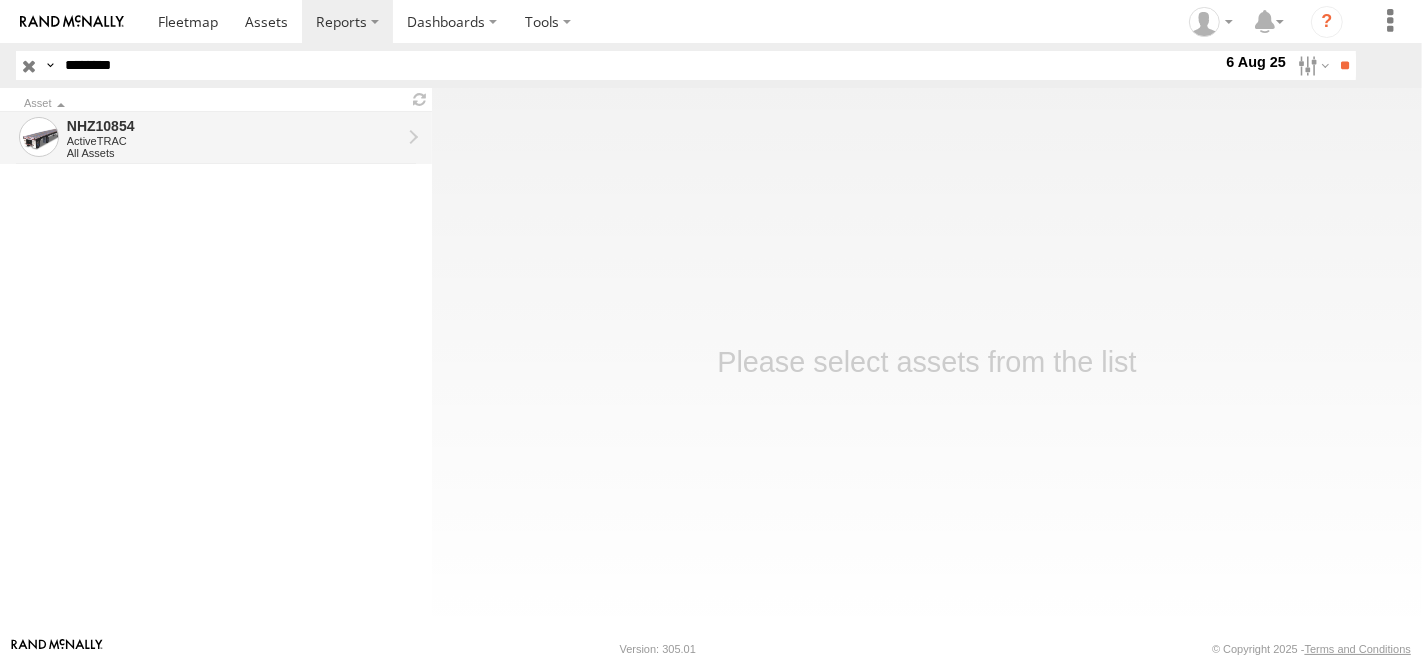 click on "ActiveTRAC" at bounding box center [234, 141] 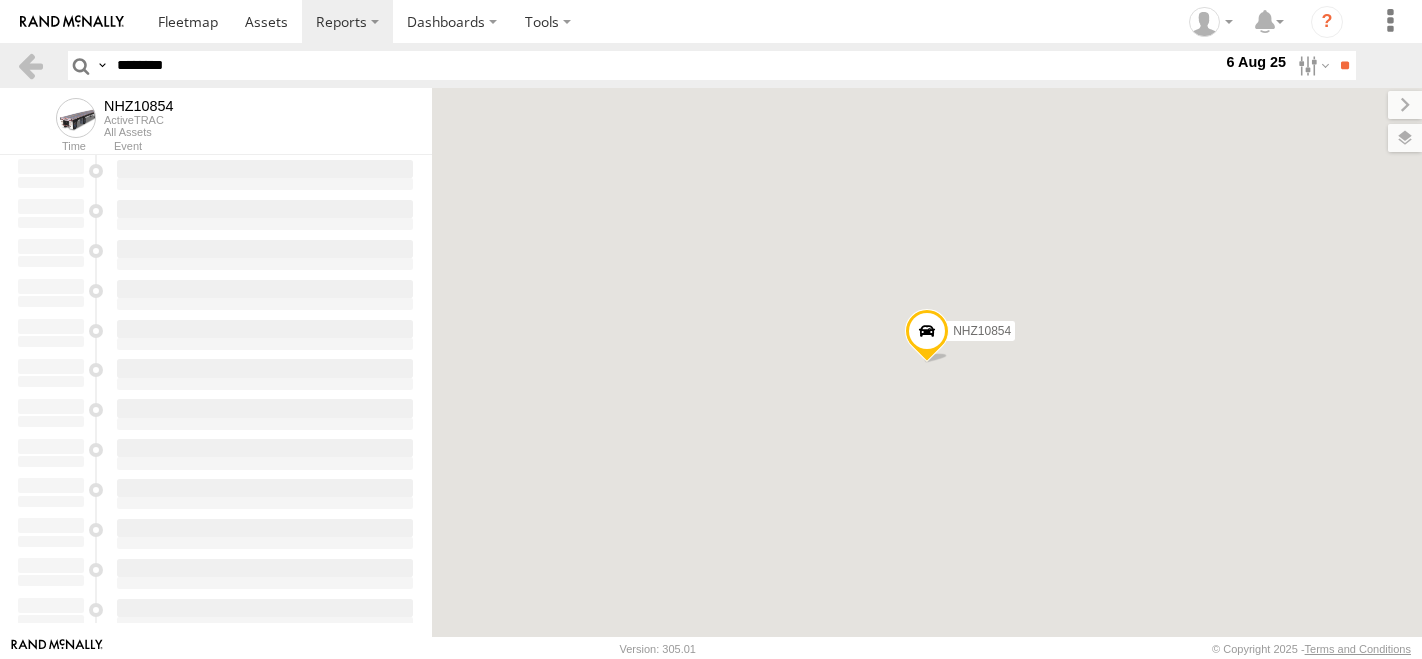 scroll, scrollTop: 0, scrollLeft: 0, axis: both 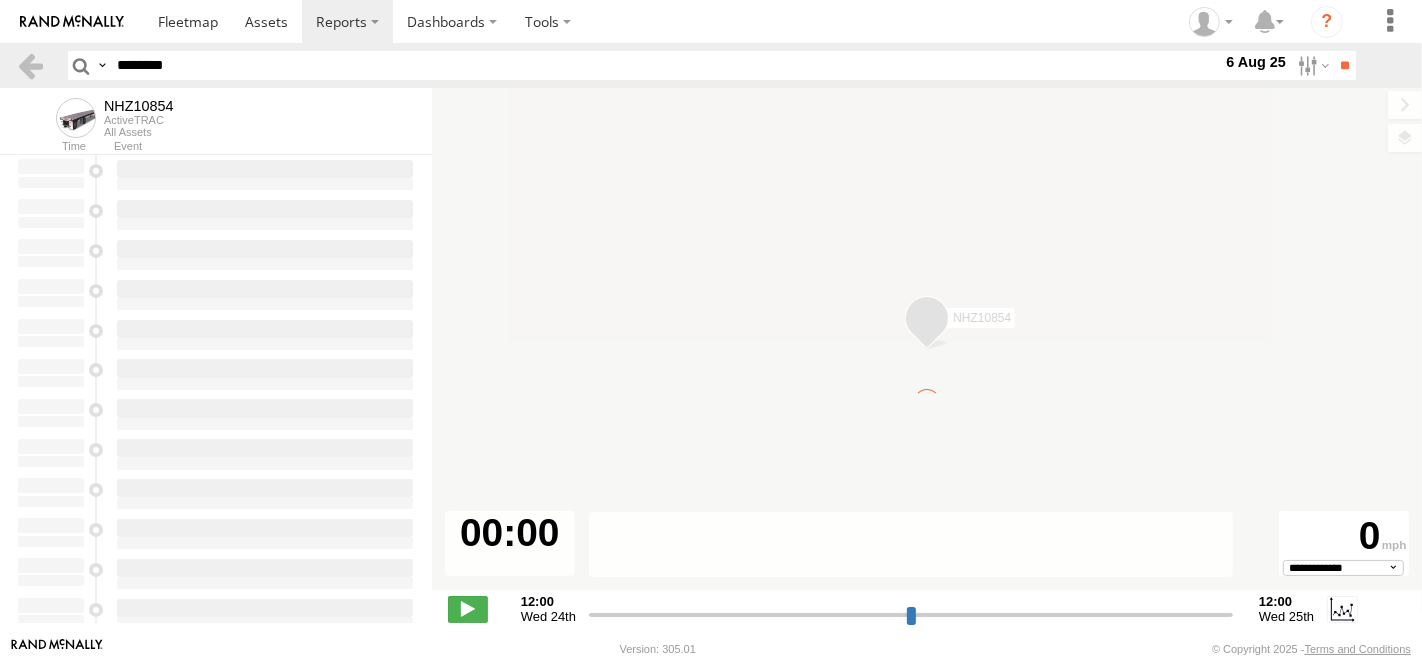 type on "**********" 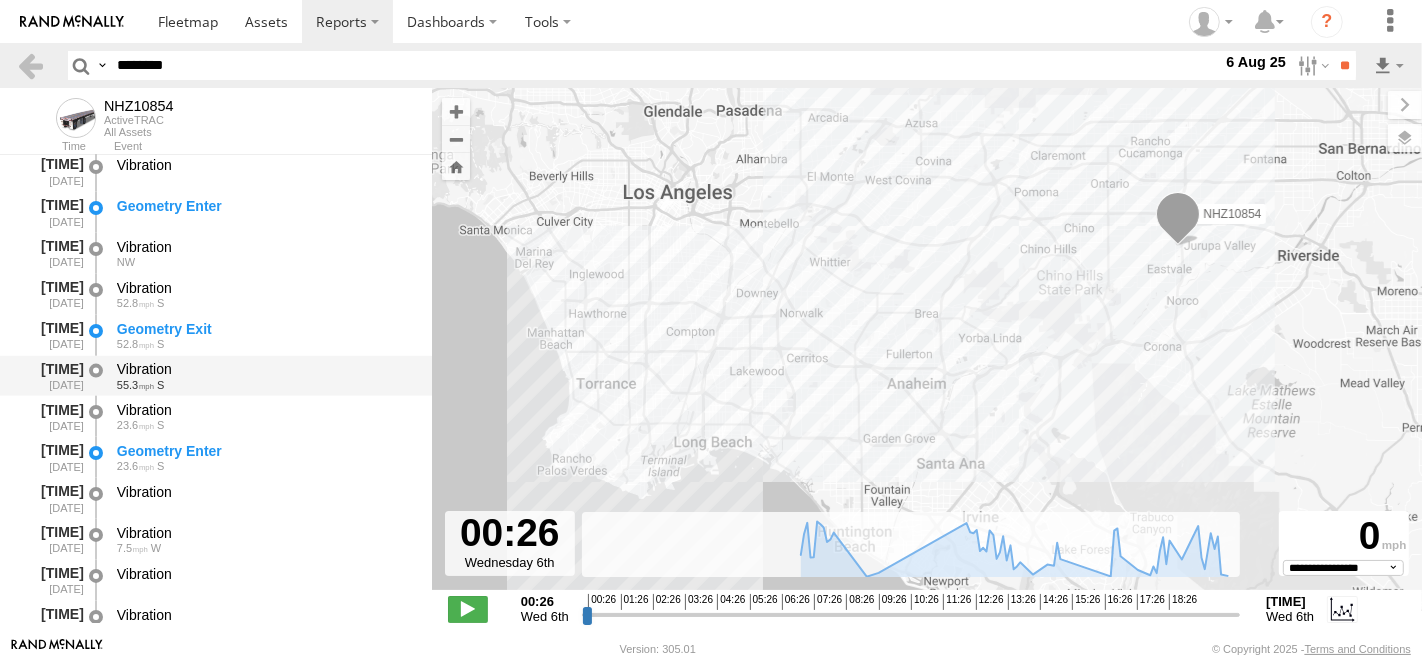 scroll, scrollTop: 2555, scrollLeft: 0, axis: vertical 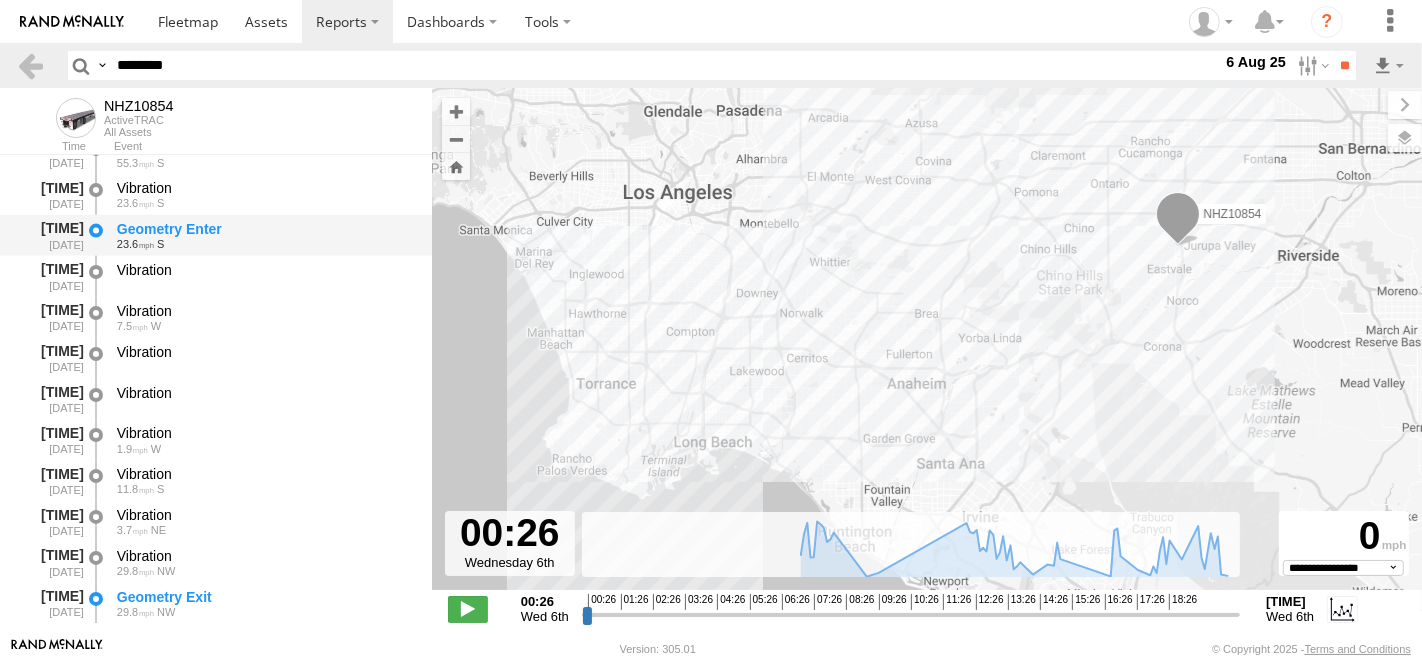 click on "23.6
S" at bounding box center (265, 244) 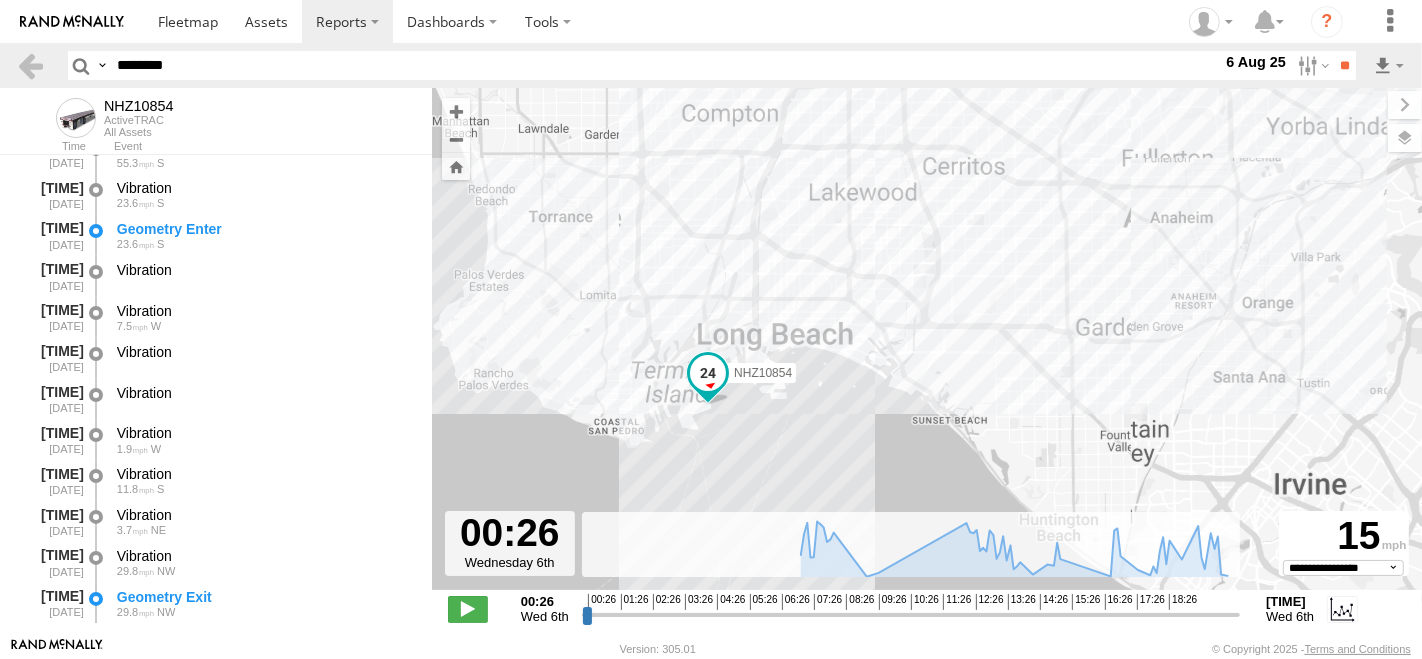 drag, startPoint x: 670, startPoint y: 427, endPoint x: 673, endPoint y: 290, distance: 137.03284 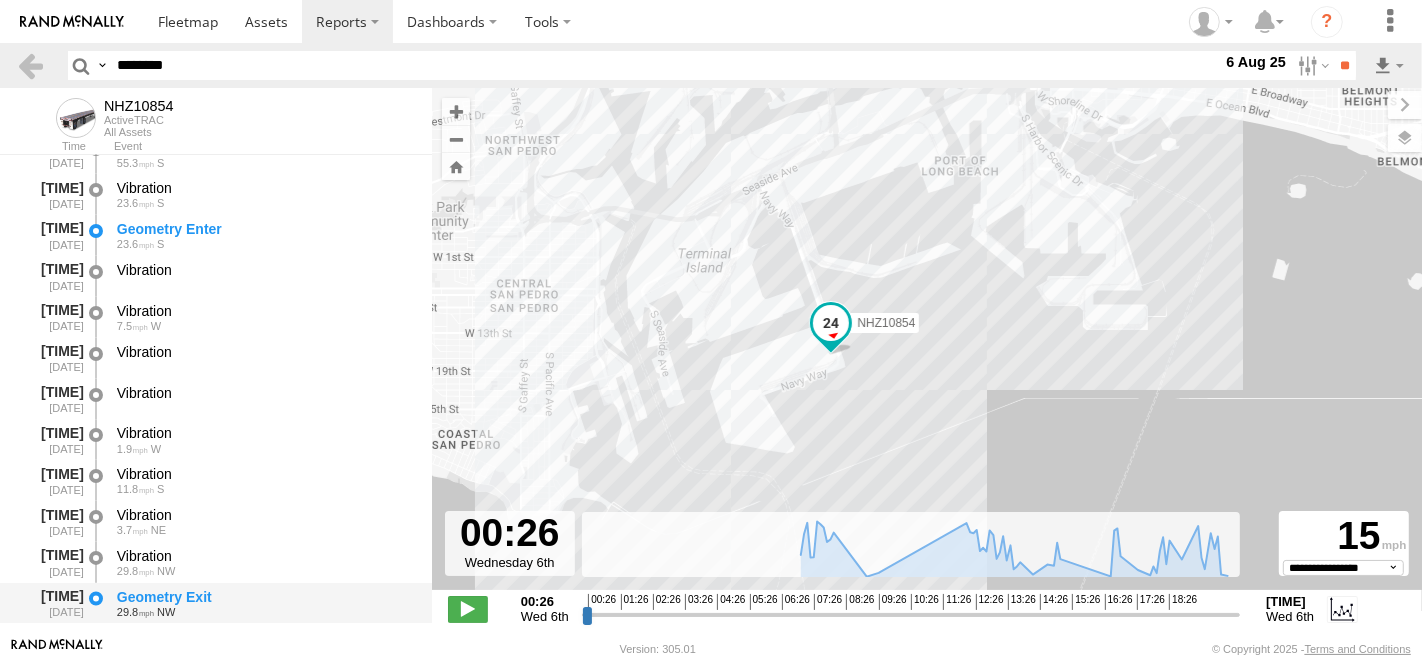 click on "Geometry Exit" at bounding box center (265, 597) 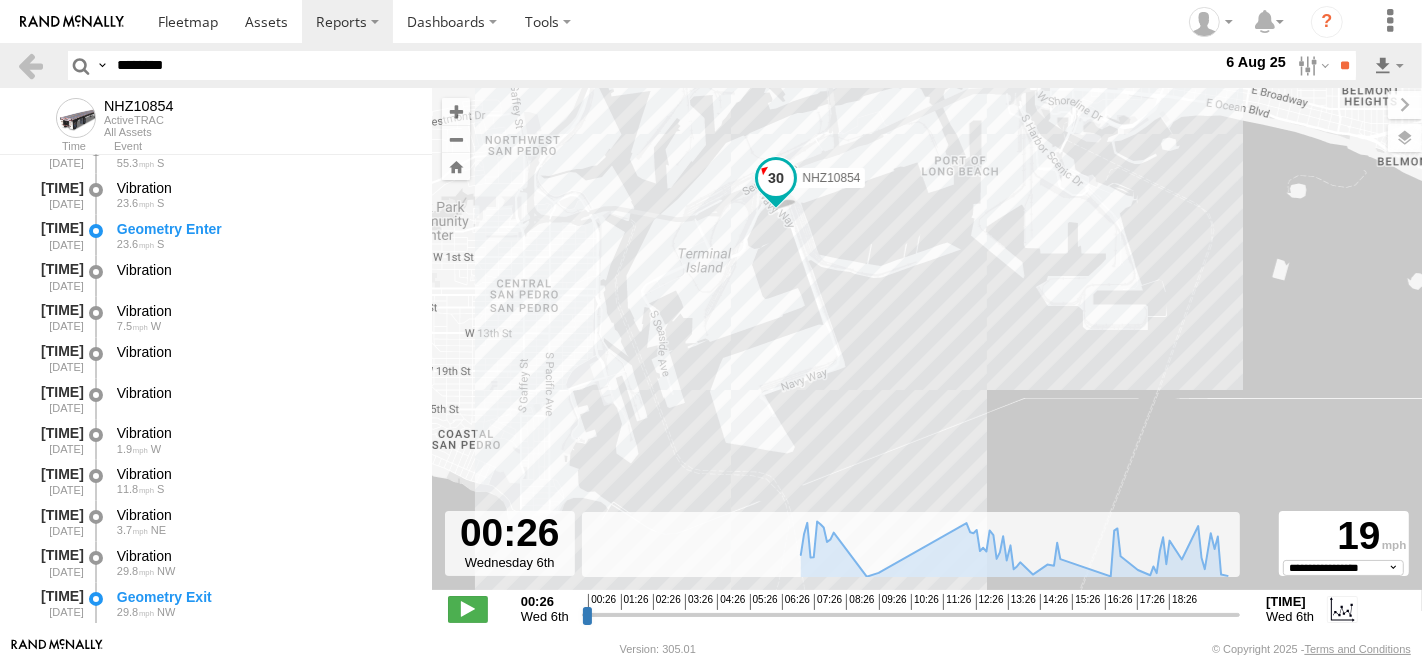 click on "********" at bounding box center [665, 65] 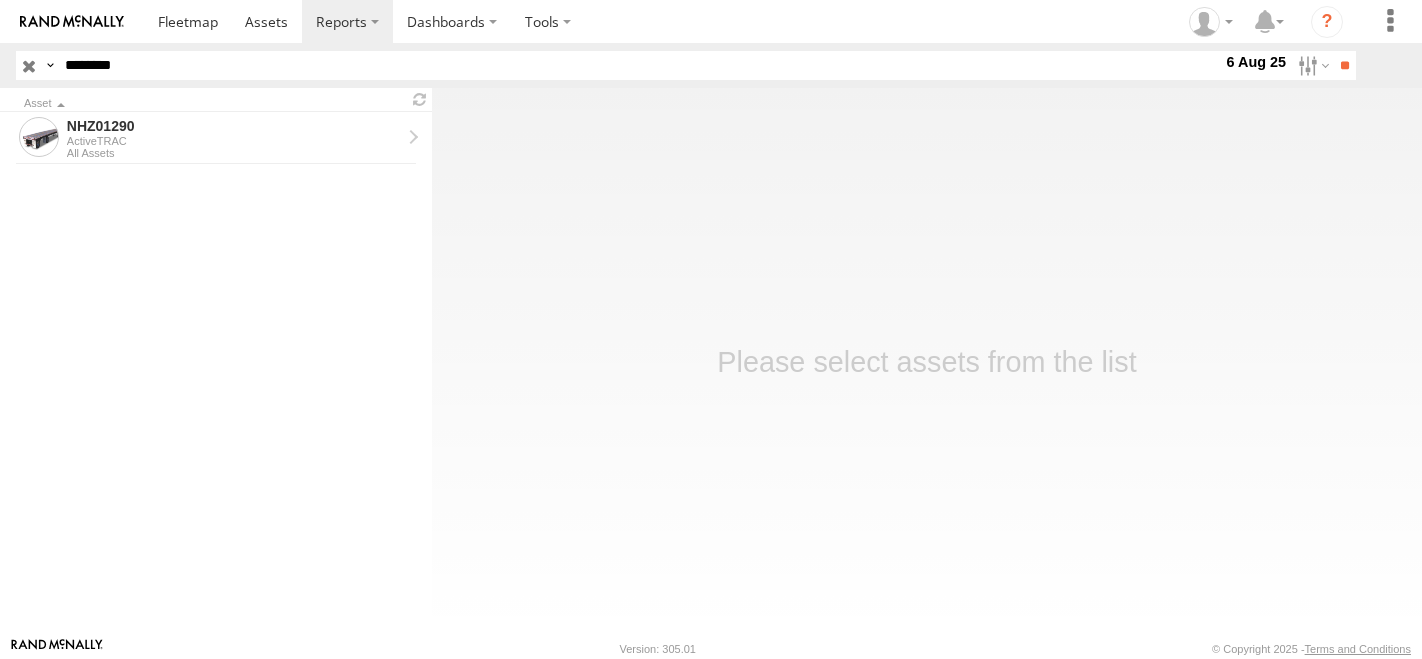 scroll, scrollTop: 0, scrollLeft: 0, axis: both 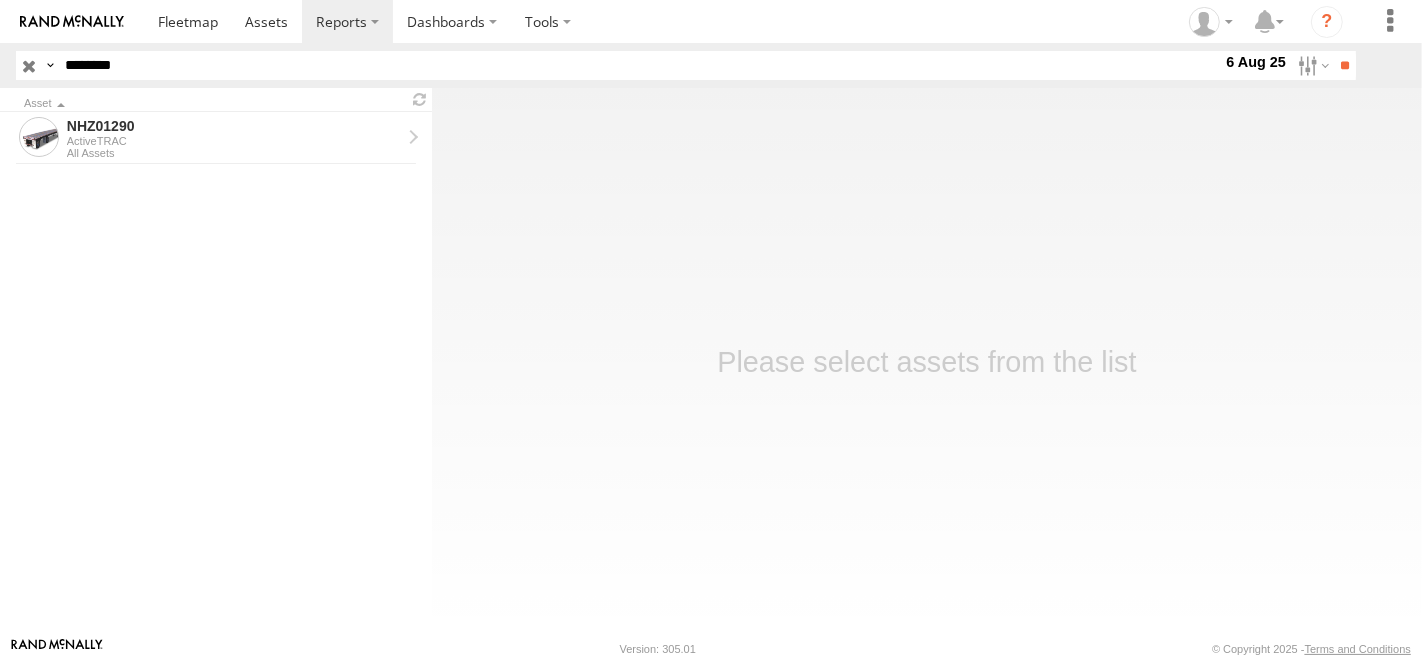 click on "NHZ01290" at bounding box center (234, 126) 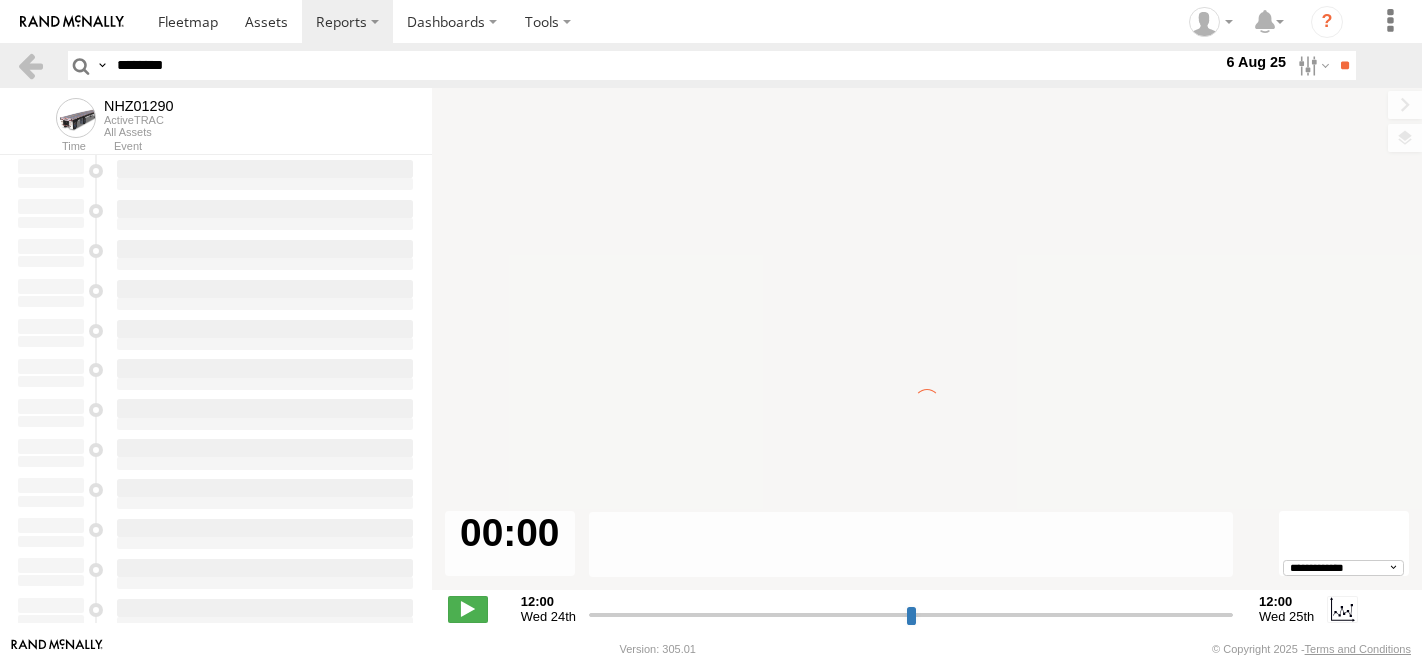 scroll, scrollTop: 0, scrollLeft: 0, axis: both 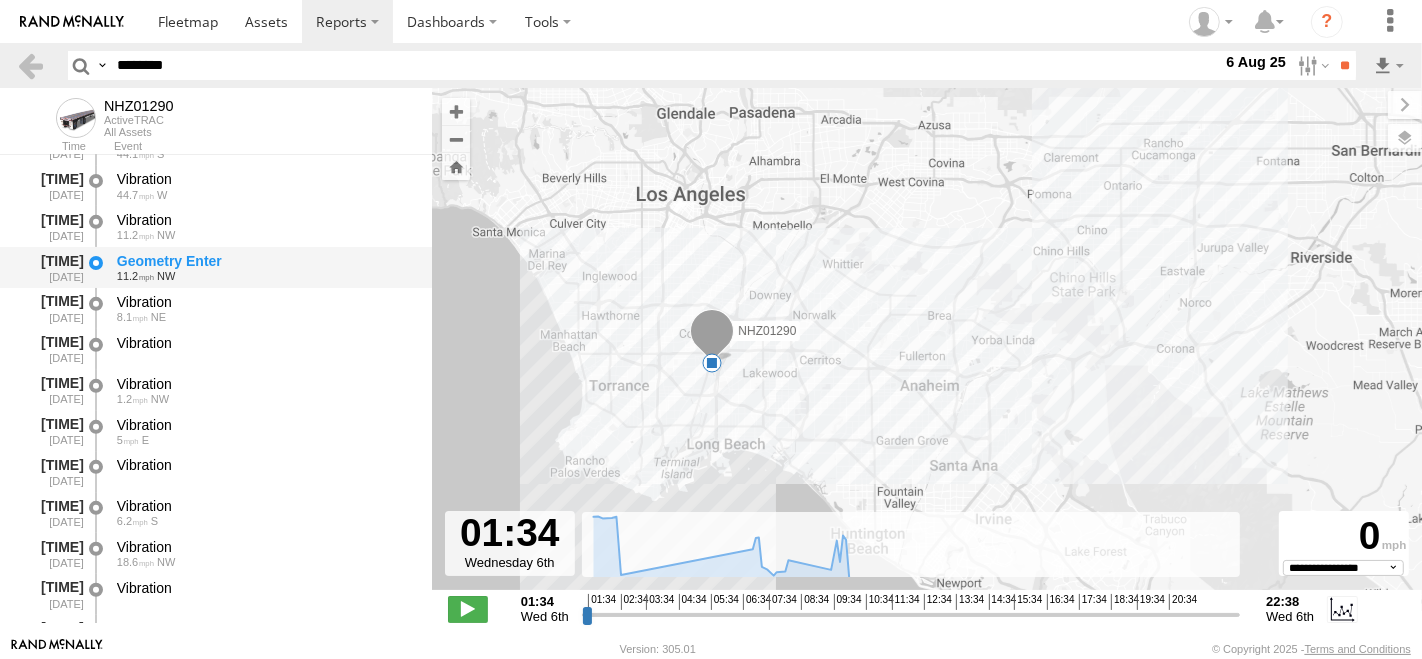 click on "11.2
NW" at bounding box center (265, 276) 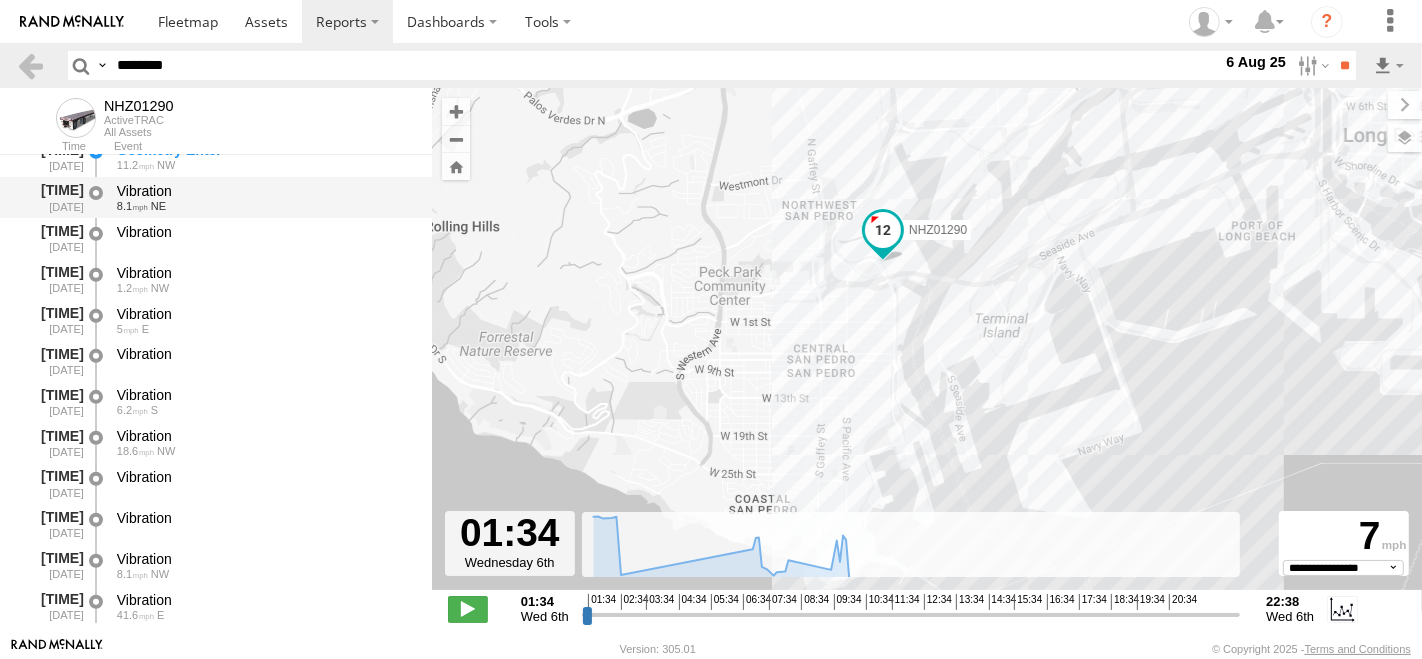 scroll, scrollTop: 988, scrollLeft: 0, axis: vertical 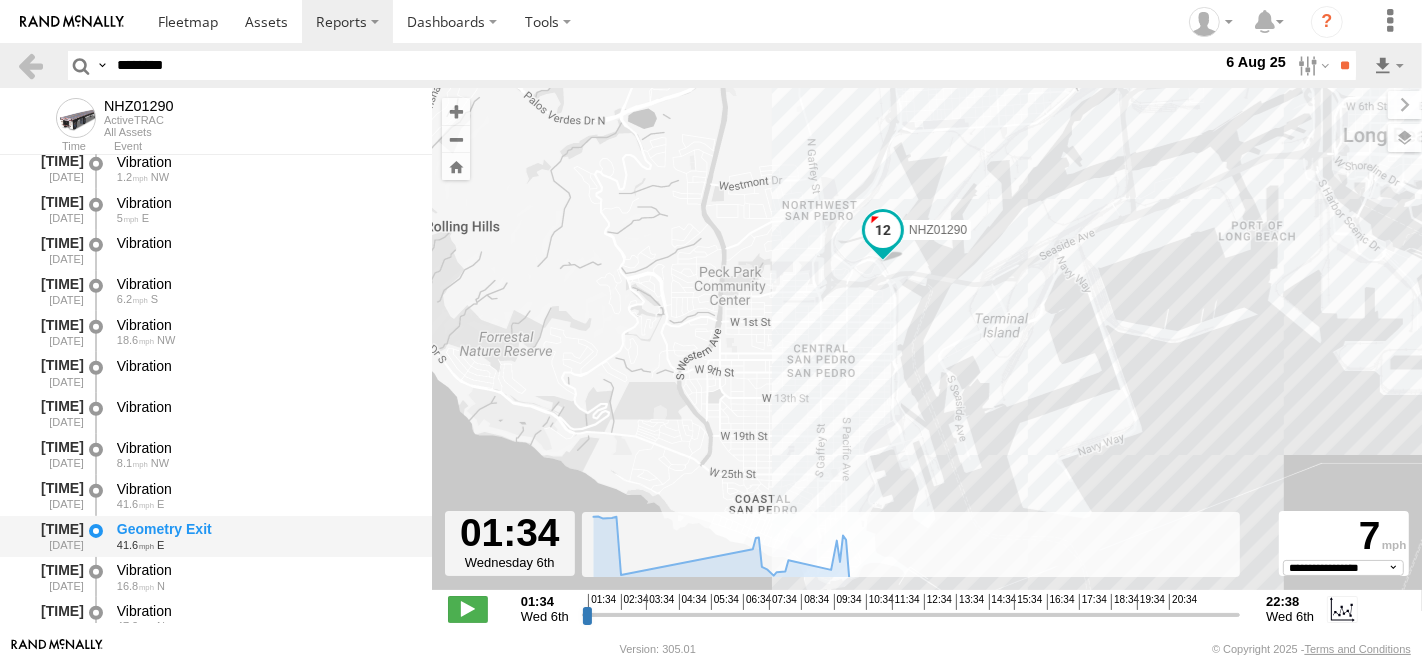 click on "Geometry Exit" at bounding box center (265, 529) 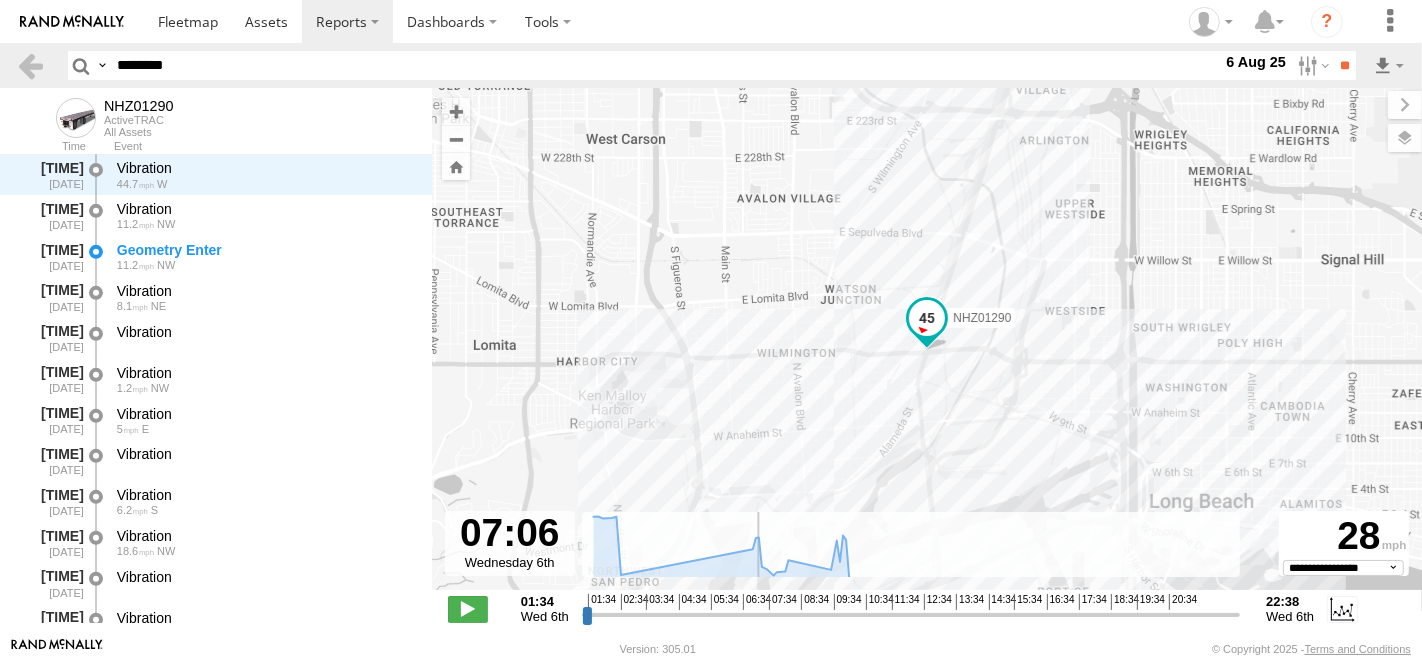 scroll, scrollTop: 817, scrollLeft: 0, axis: vertical 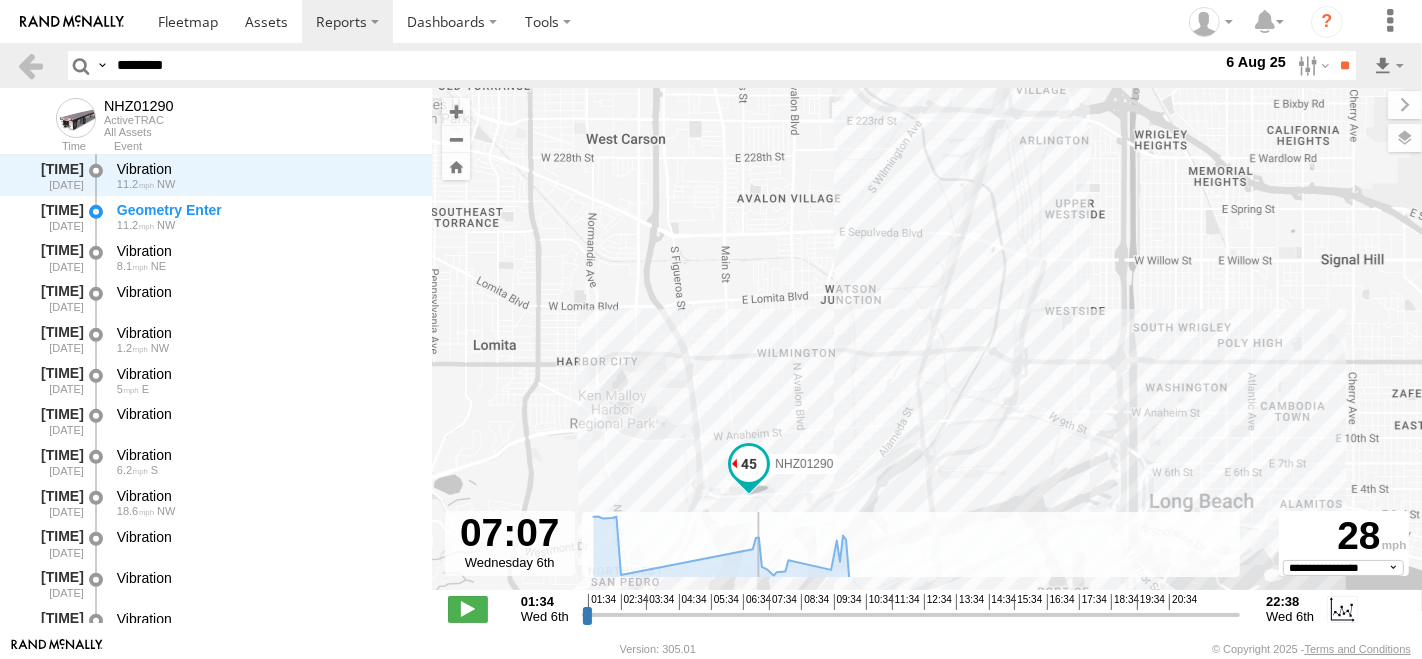 drag, startPoint x: 587, startPoint y: 610, endPoint x: 757, endPoint y: 613, distance: 170.02647 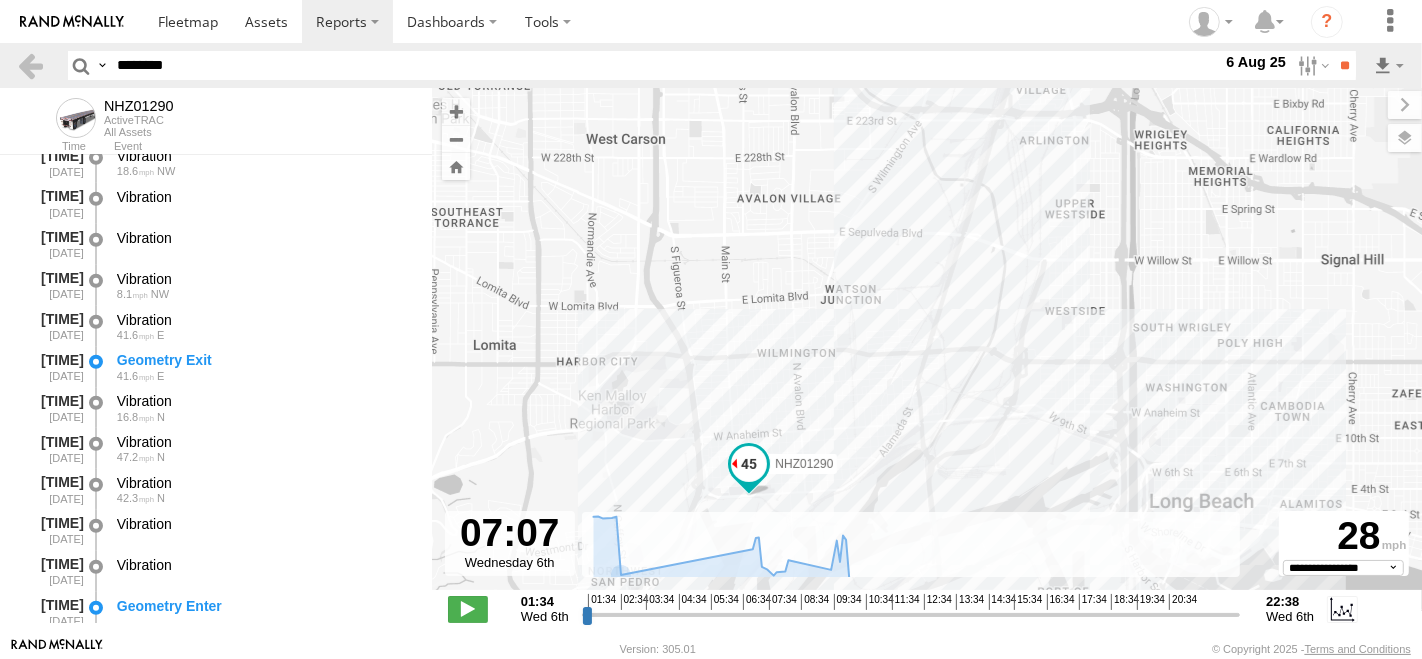 scroll, scrollTop: 1040, scrollLeft: 0, axis: vertical 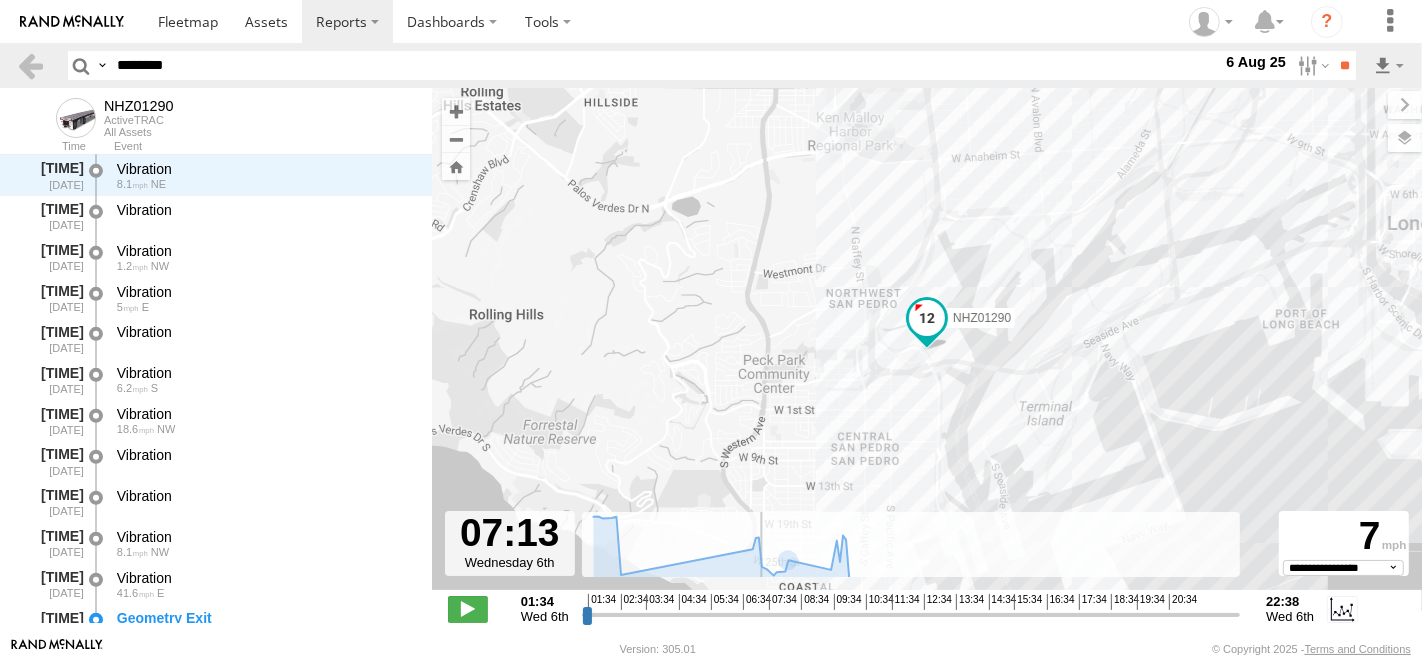 click at bounding box center (911, 614) 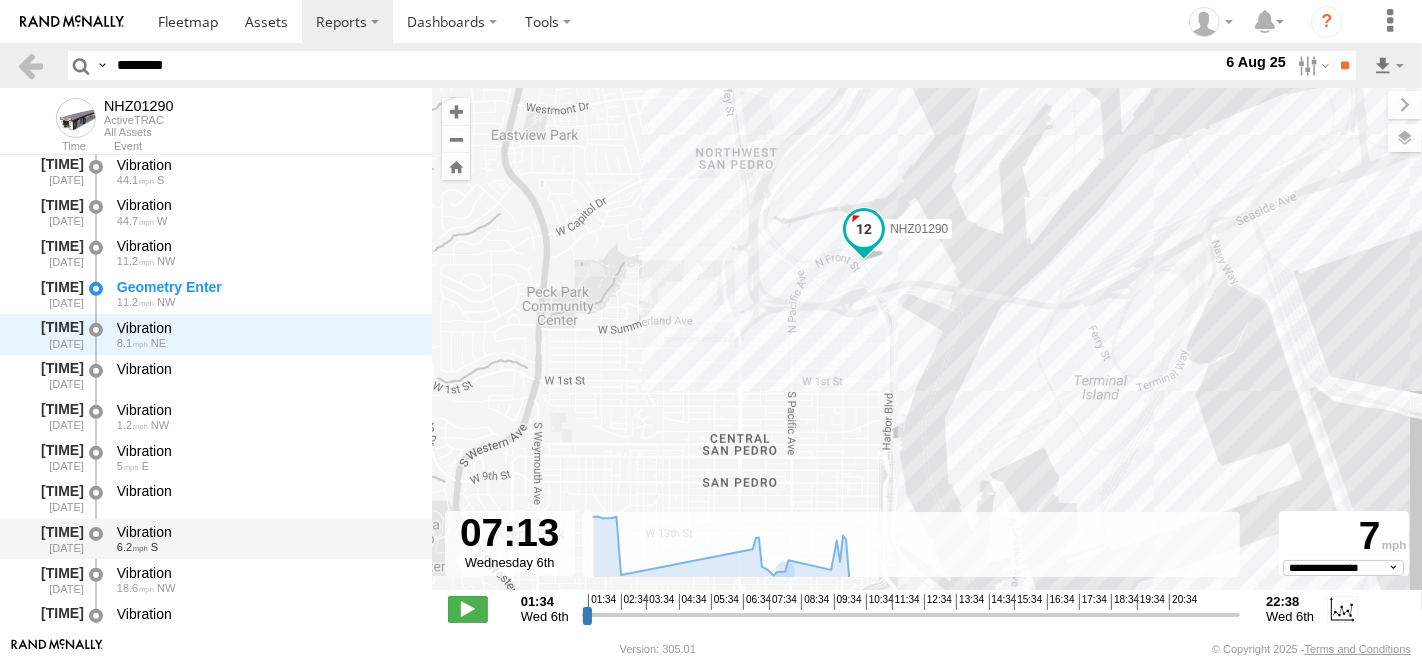 scroll, scrollTop: 788, scrollLeft: 0, axis: vertical 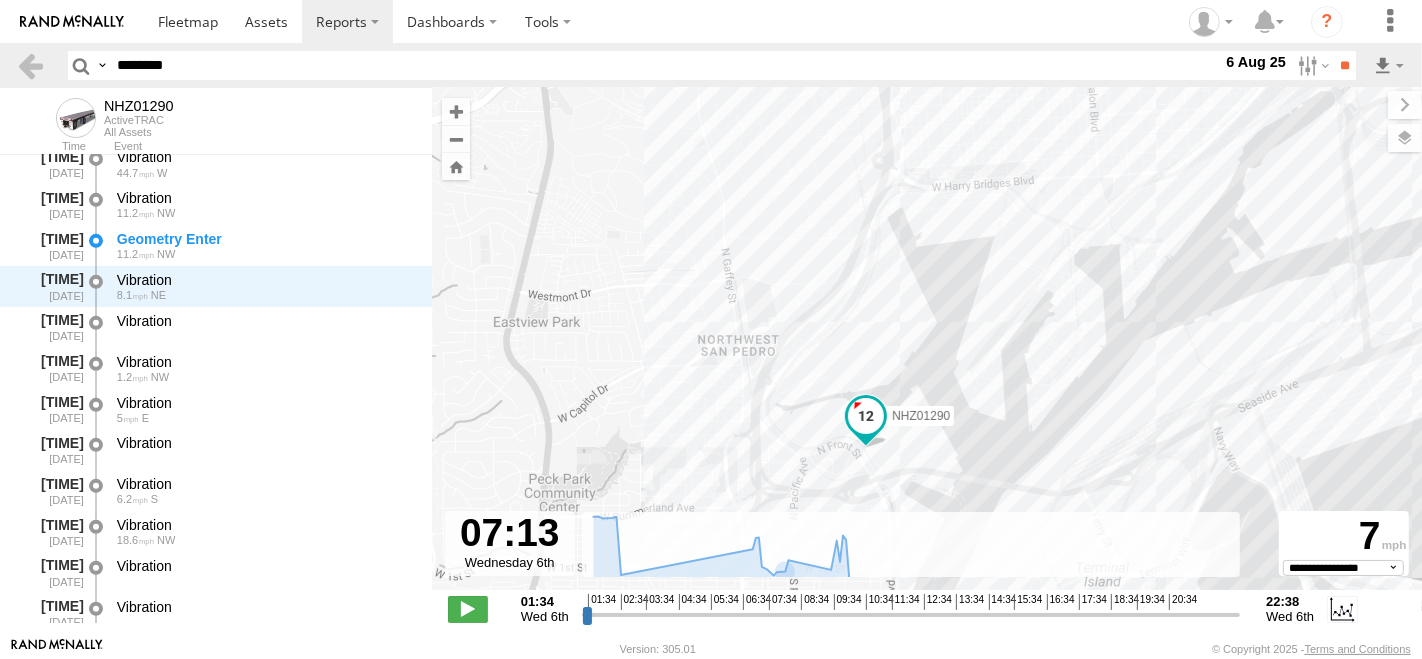 drag, startPoint x: 1089, startPoint y: 215, endPoint x: 1036, endPoint y: 424, distance: 215.6154 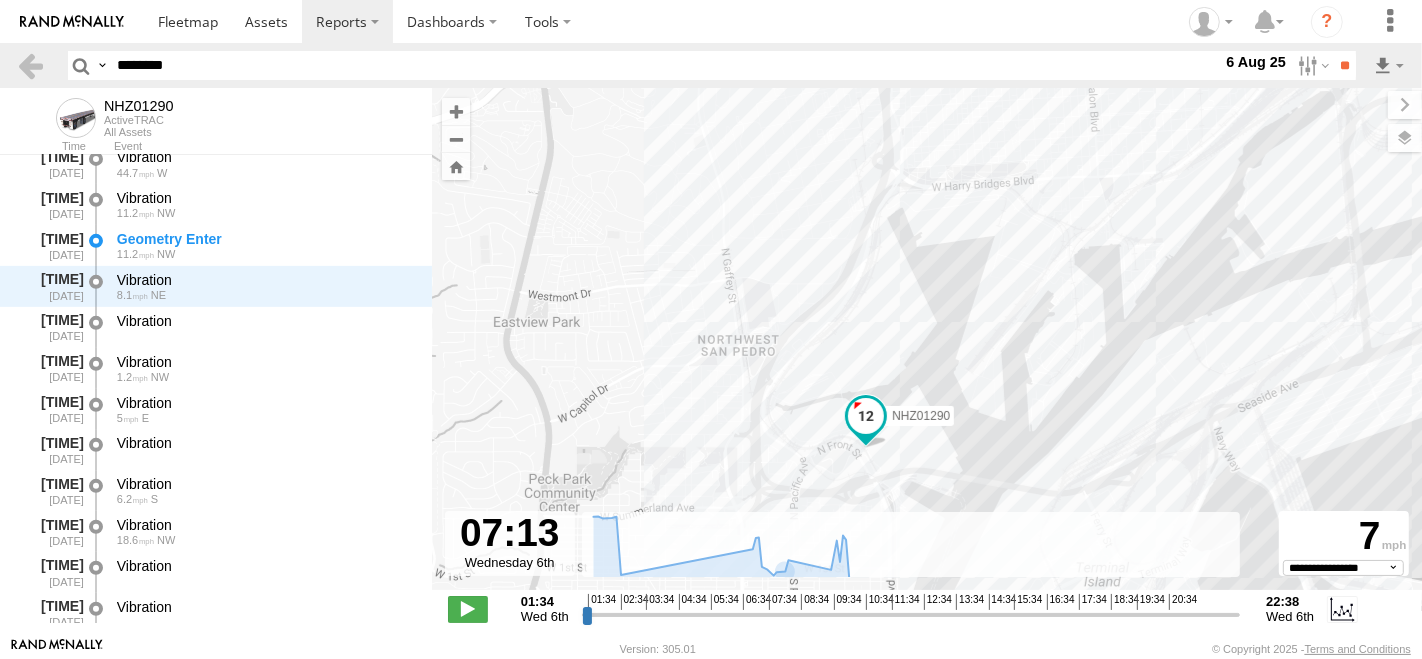 click on "NHZ01290 02:45 Wed" at bounding box center [927, 349] 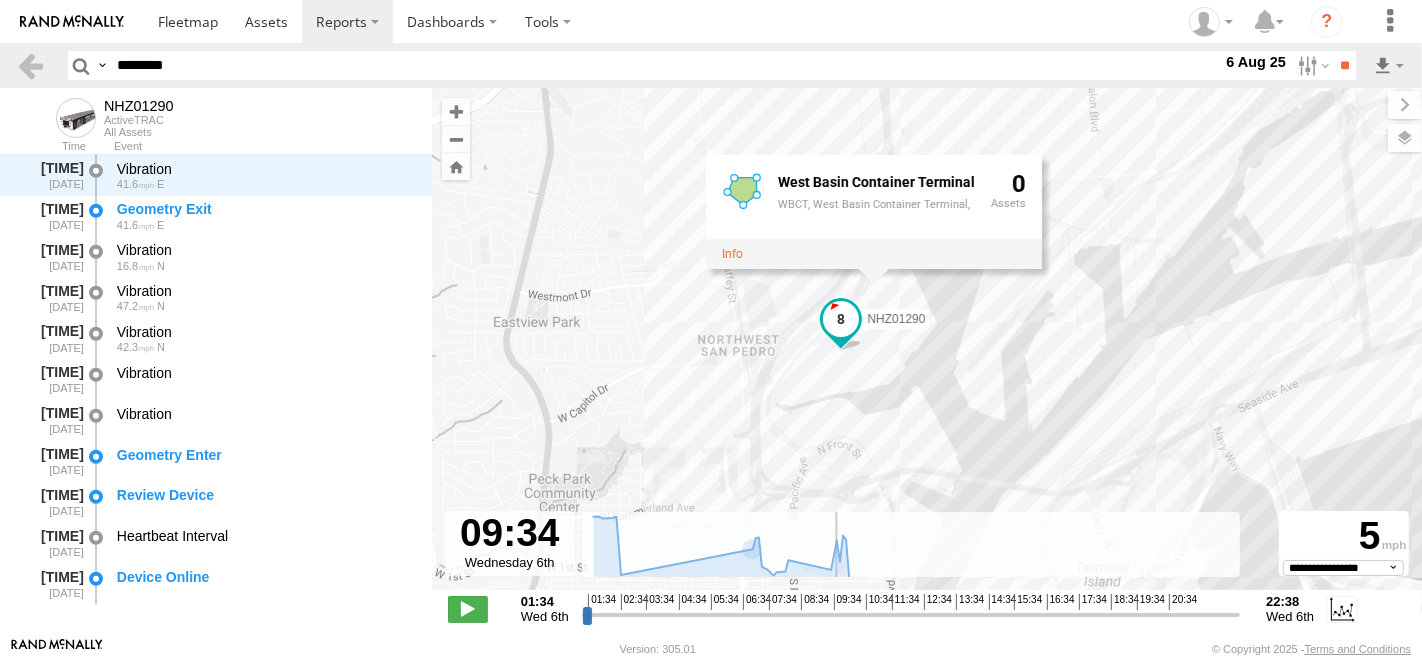 scroll, scrollTop: 1308, scrollLeft: 0, axis: vertical 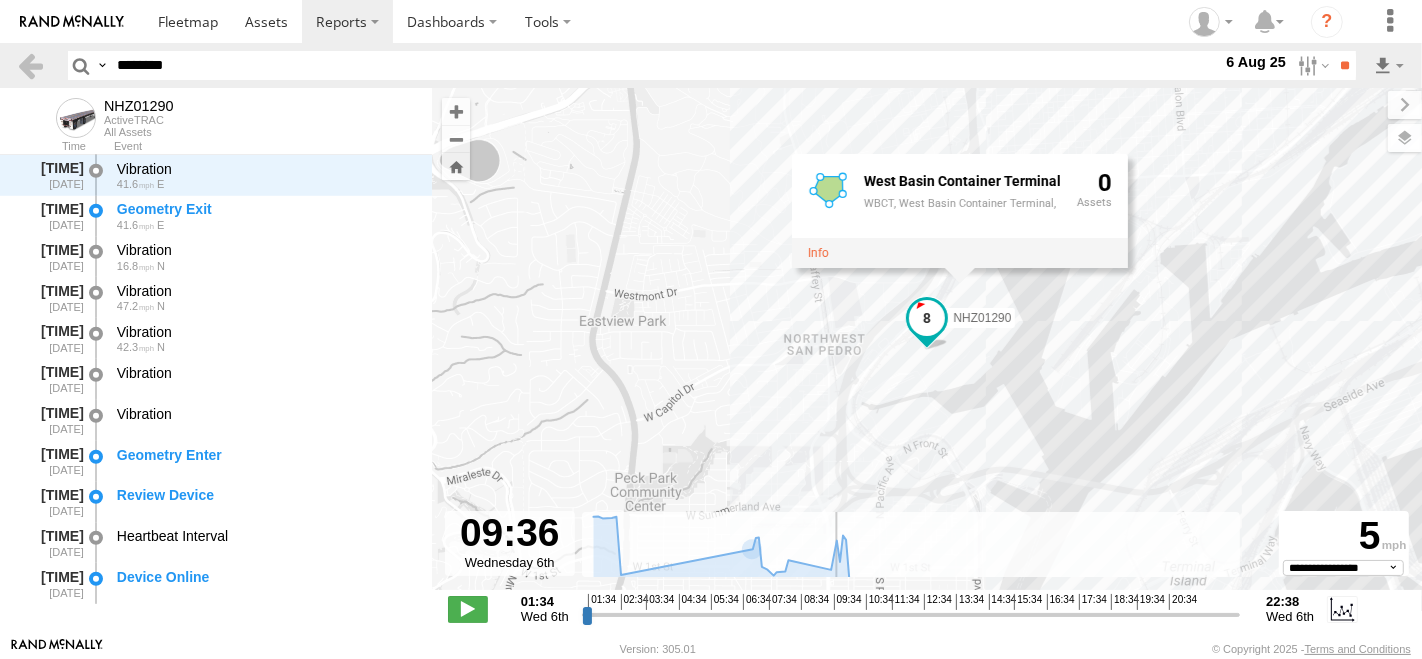 drag, startPoint x: 762, startPoint y: 610, endPoint x: 833, endPoint y: 604, distance: 71.25307 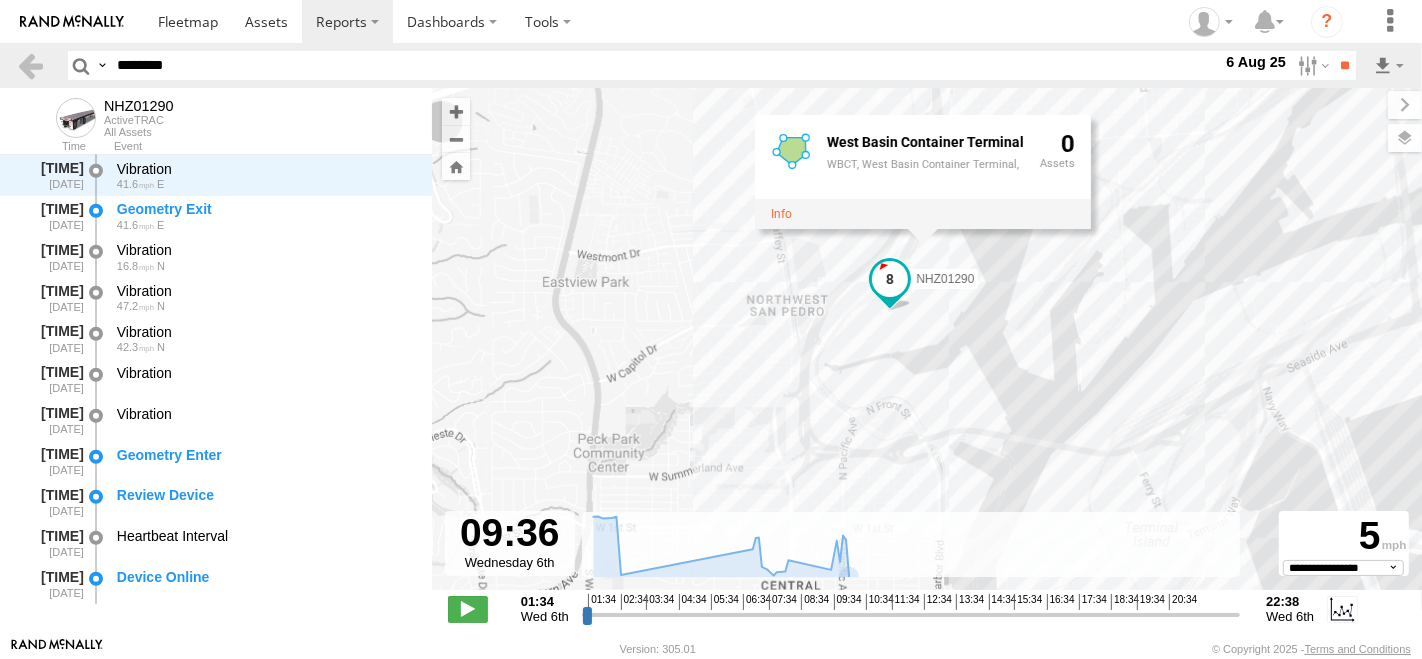 drag, startPoint x: 1144, startPoint y: 364, endPoint x: 1057, endPoint y: 324, distance: 95.7549 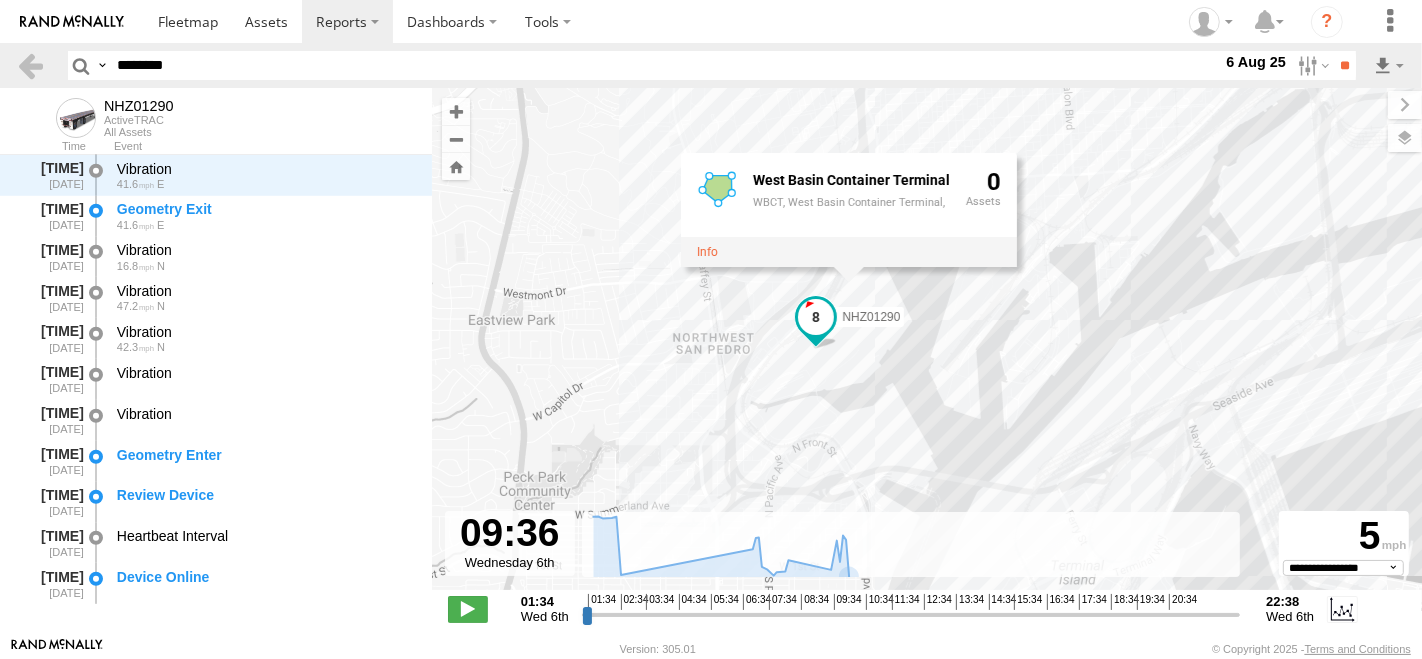 drag, startPoint x: 1117, startPoint y: 303, endPoint x: 1041, endPoint y: 341, distance: 84.97058 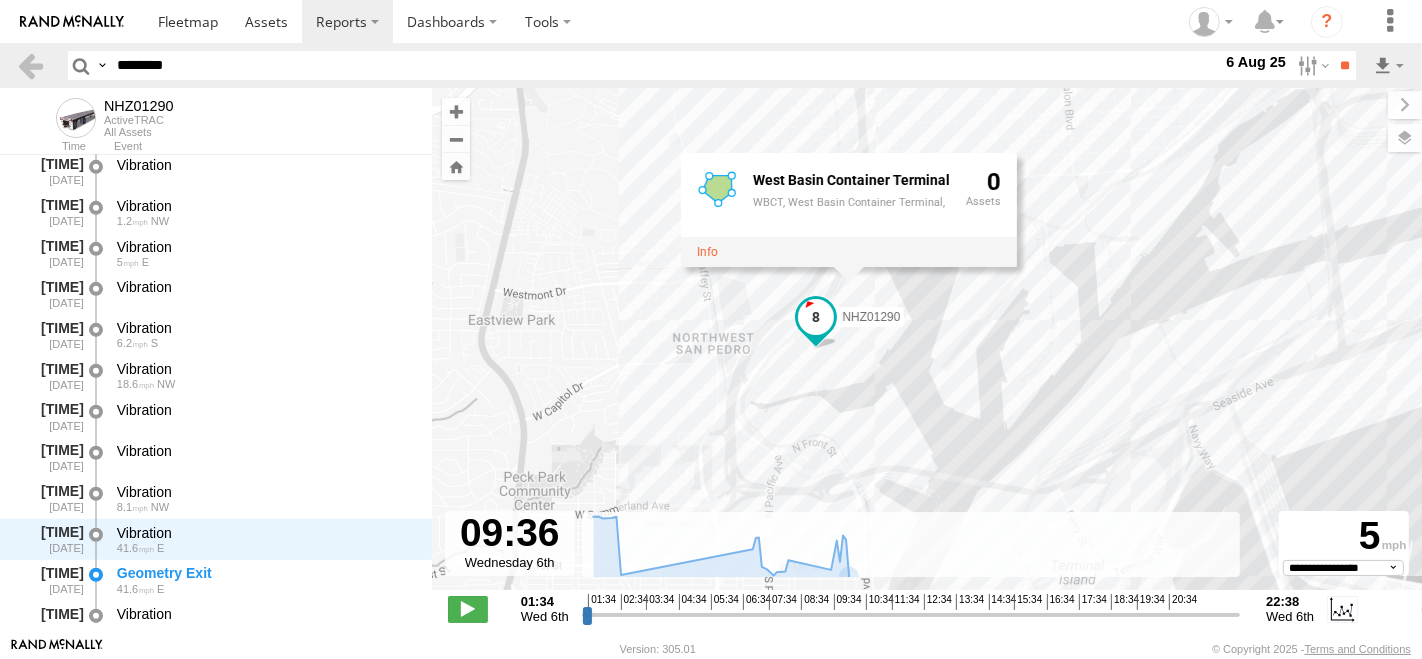 scroll, scrollTop: 974, scrollLeft: 0, axis: vertical 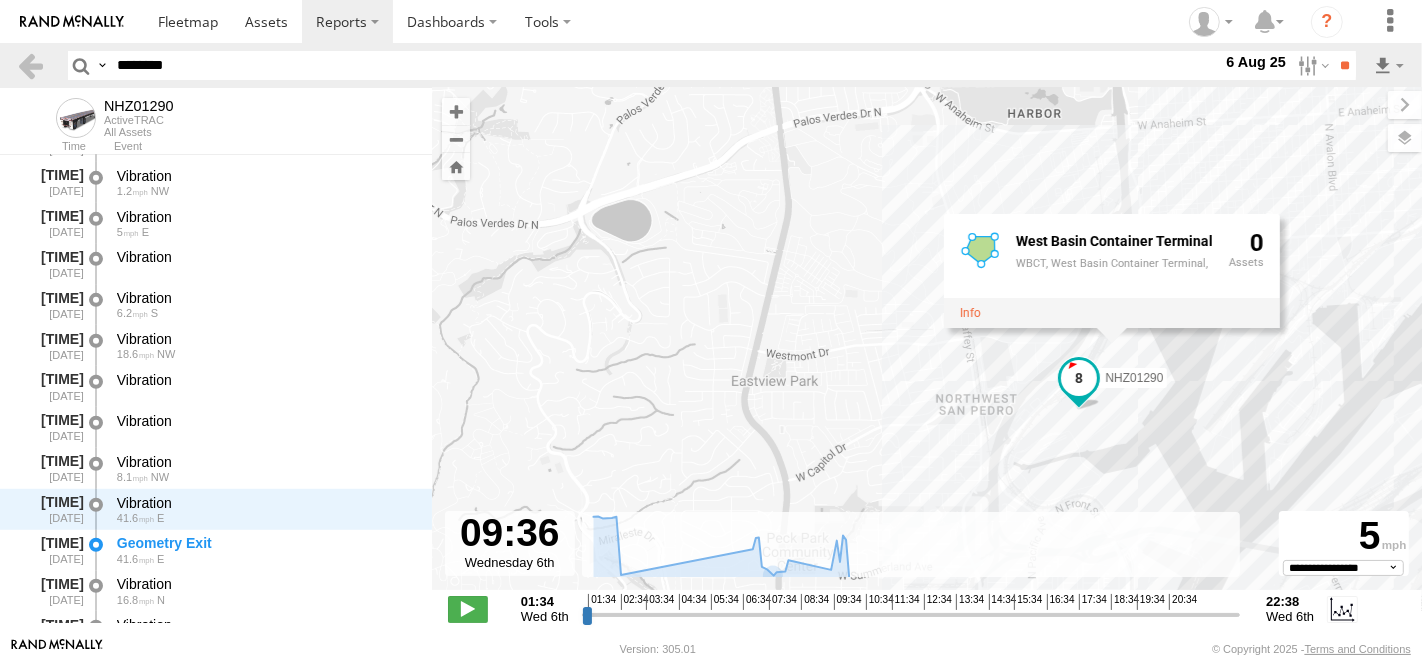 drag, startPoint x: 1180, startPoint y: 378, endPoint x: 1041, endPoint y: 319, distance: 151.00331 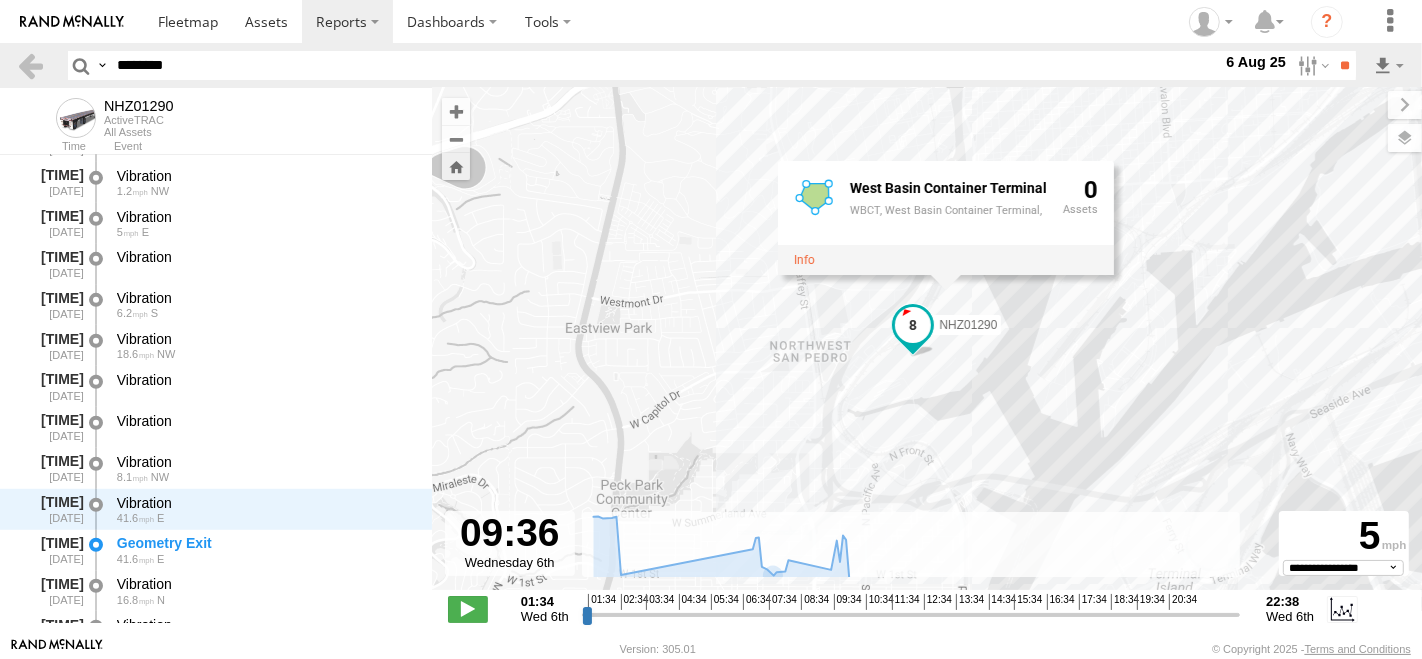 drag, startPoint x: 976, startPoint y: 304, endPoint x: 828, endPoint y: 272, distance: 151.41995 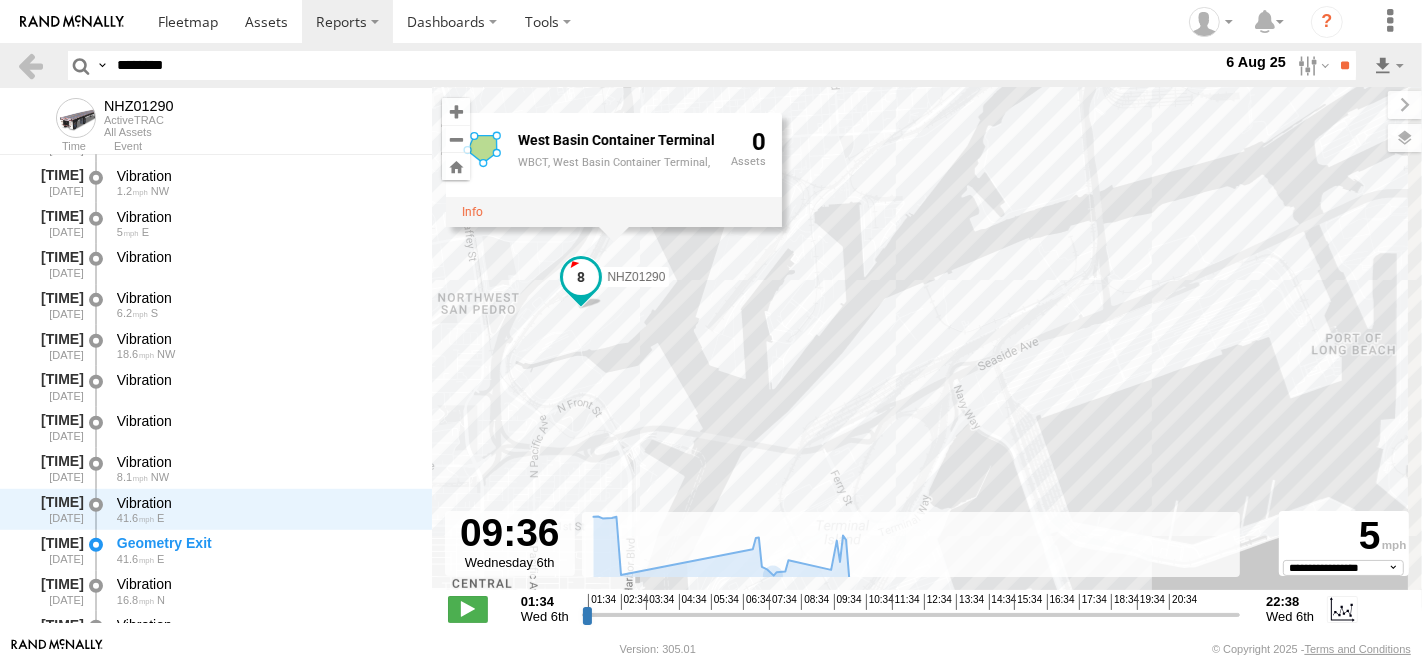 drag, startPoint x: 826, startPoint y: 270, endPoint x: 842, endPoint y: 268, distance: 16.124516 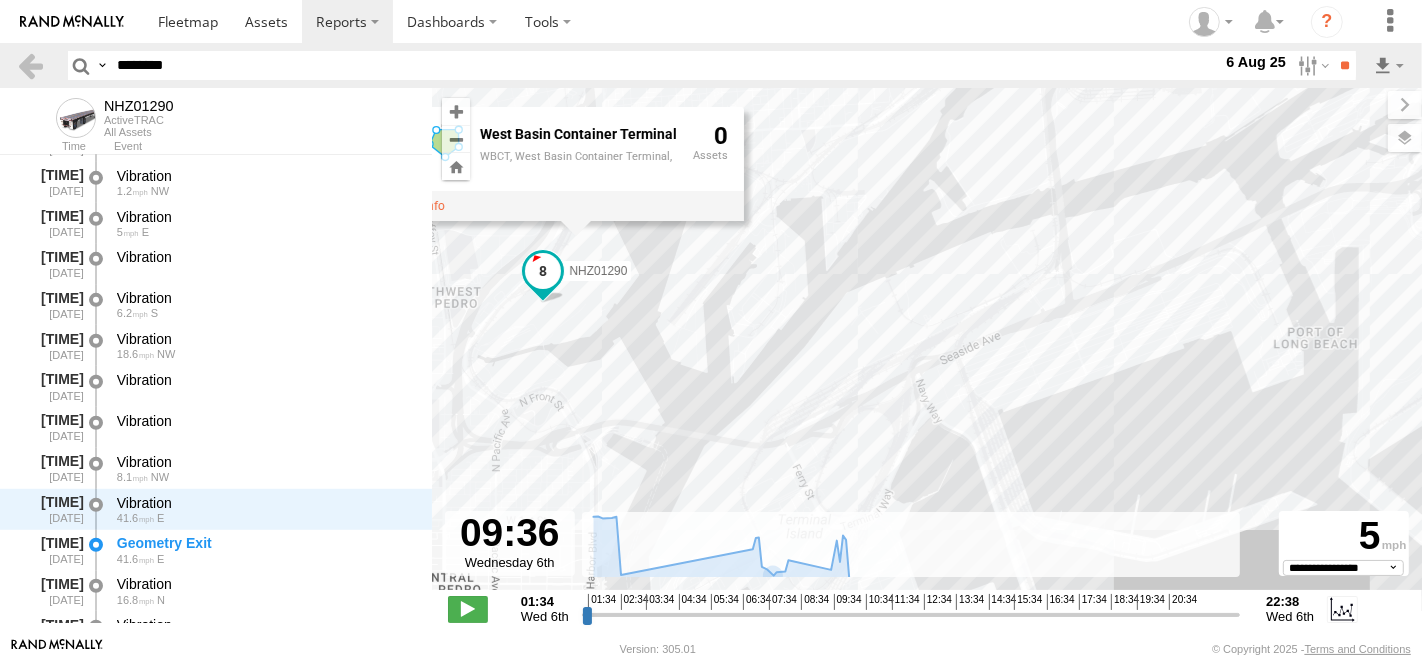 drag, startPoint x: 842, startPoint y: 268, endPoint x: 871, endPoint y: 267, distance: 29.017237 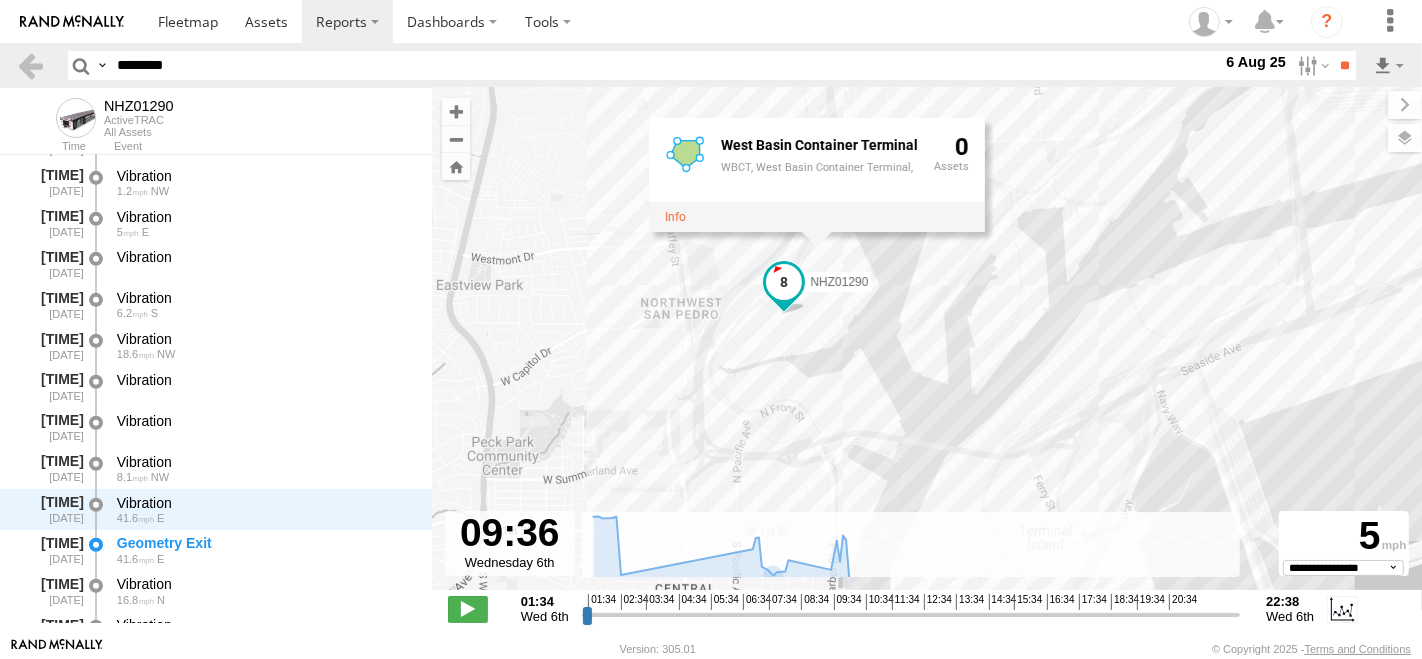 drag, startPoint x: 823, startPoint y: 188, endPoint x: 1042, endPoint y: 204, distance: 219.5837 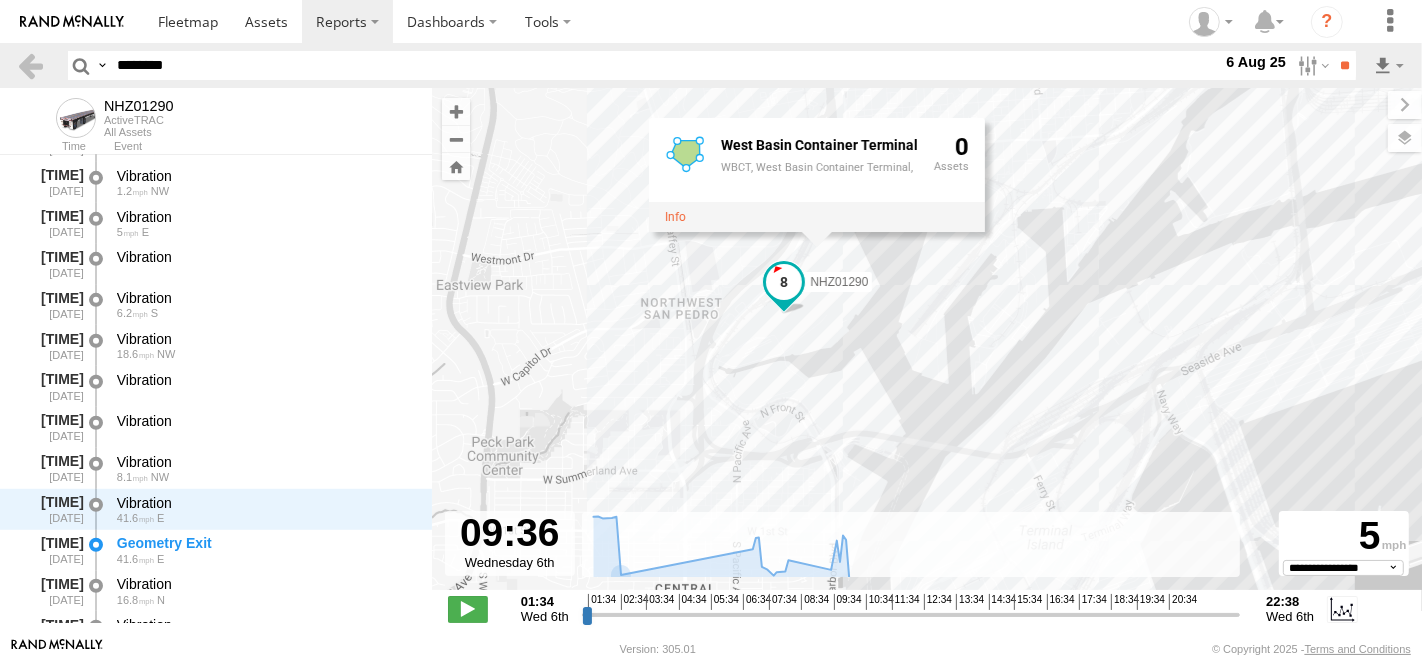 click on "********" at bounding box center (665, 65) 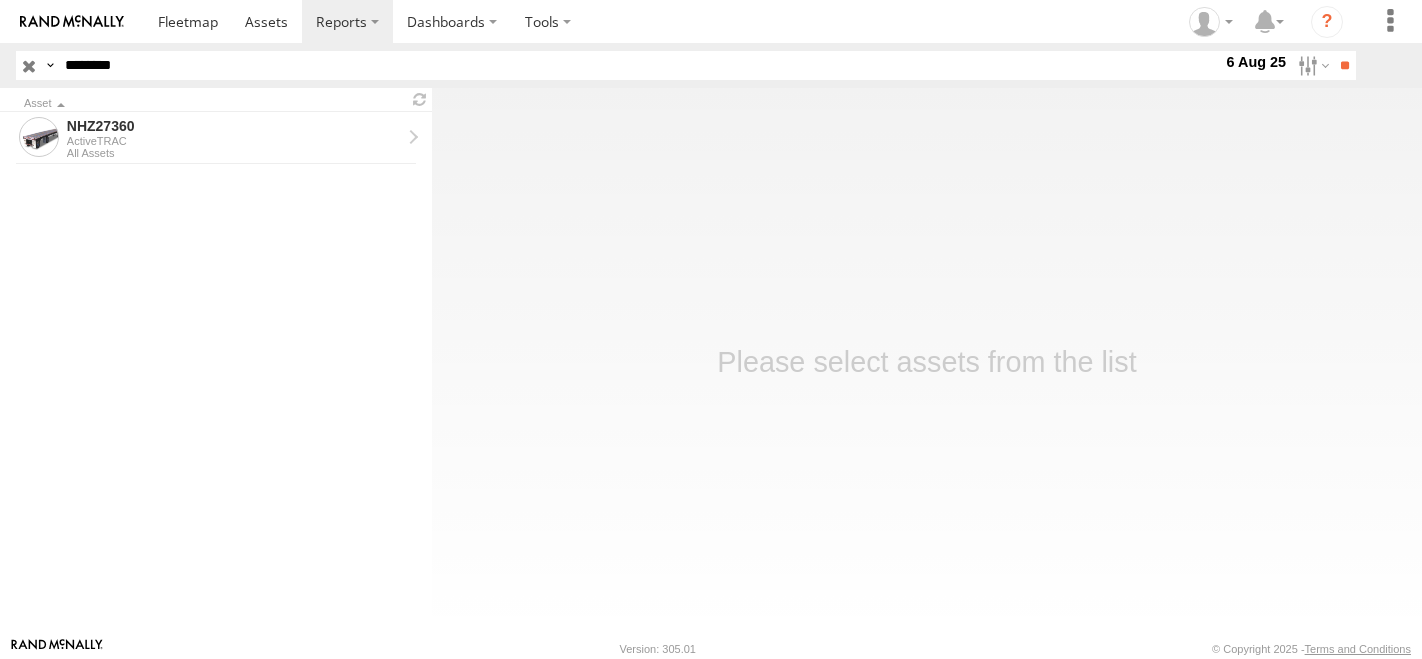 scroll, scrollTop: 0, scrollLeft: 0, axis: both 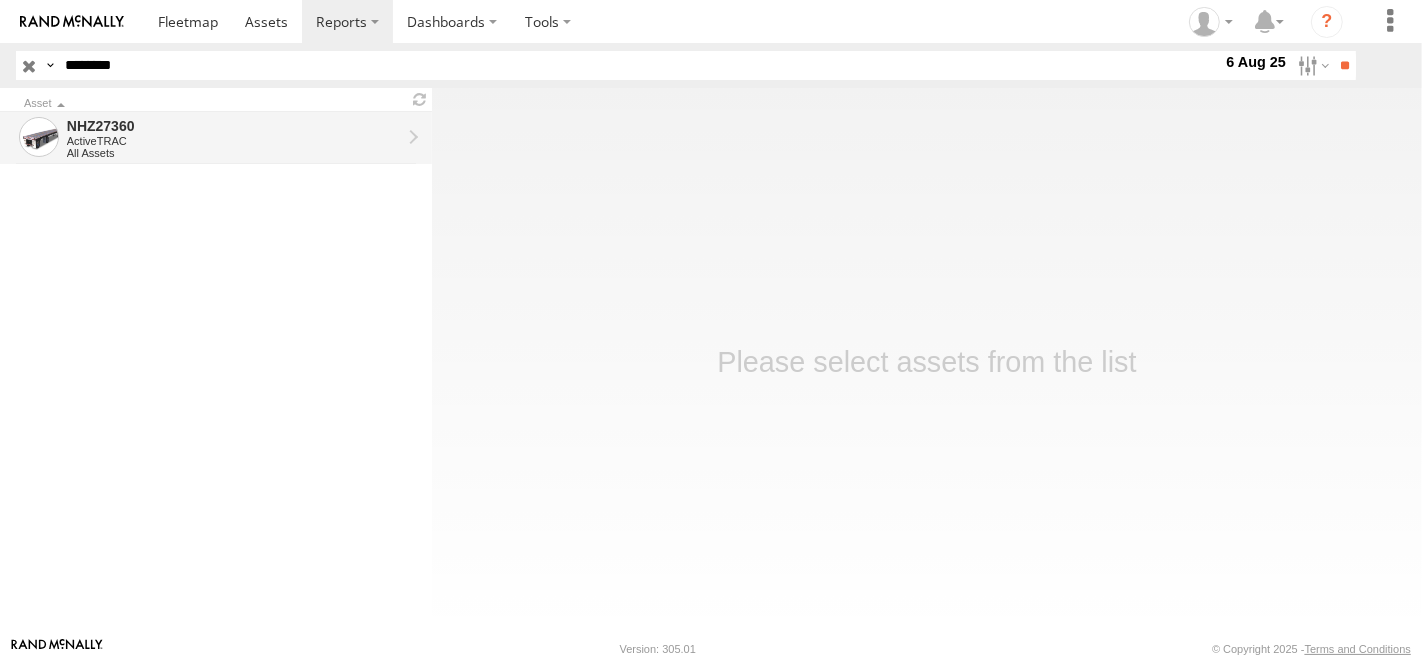 click on "All Assets" at bounding box center [234, 153] 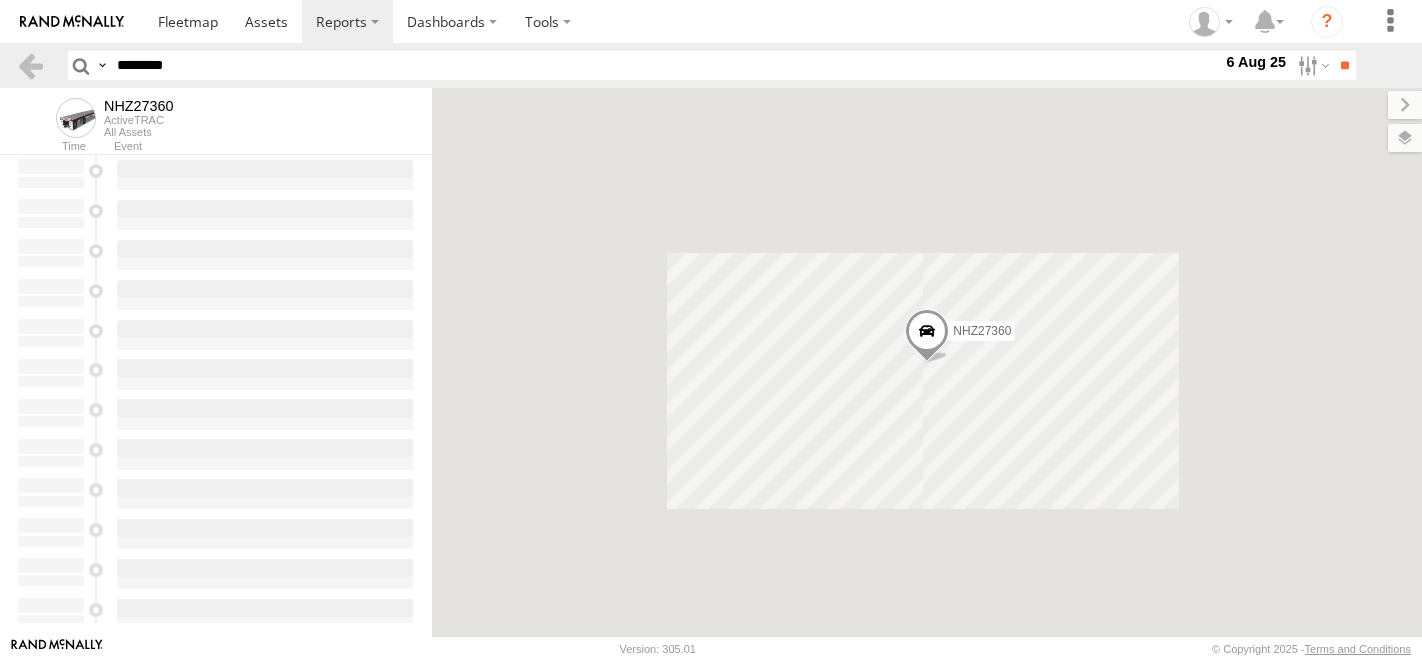 scroll, scrollTop: 0, scrollLeft: 0, axis: both 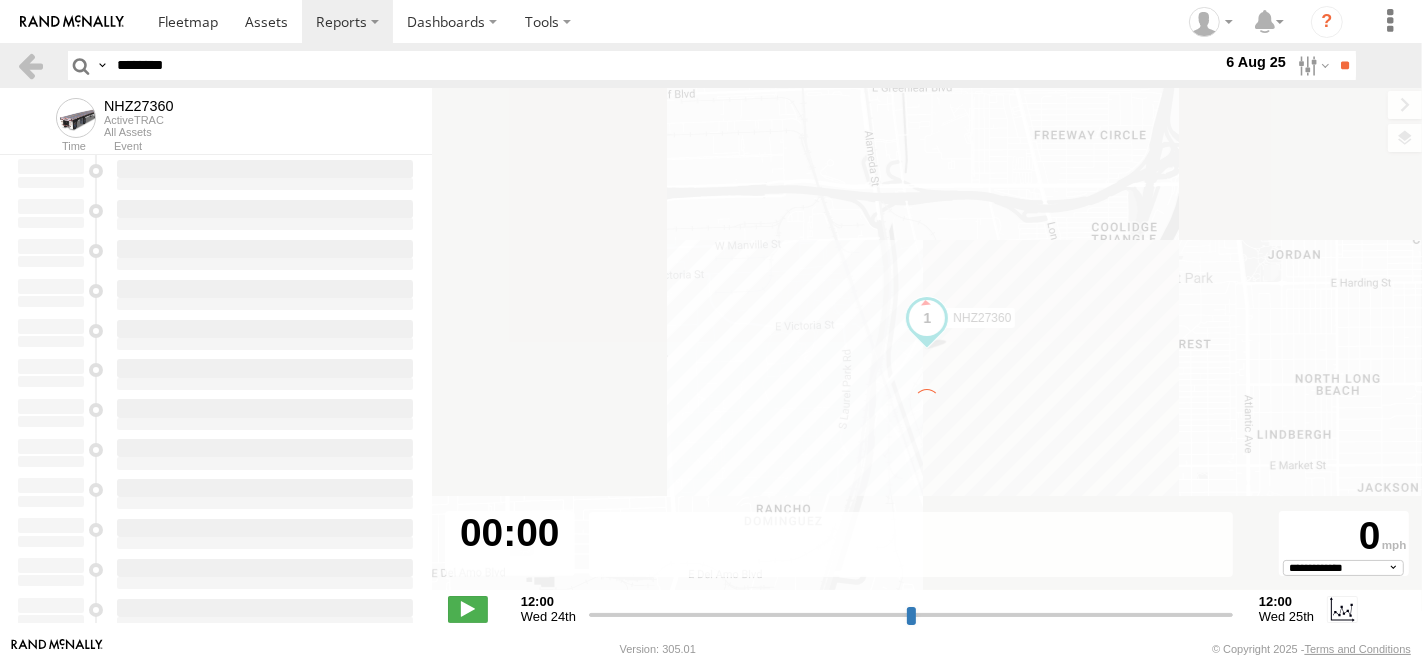 type on "**********" 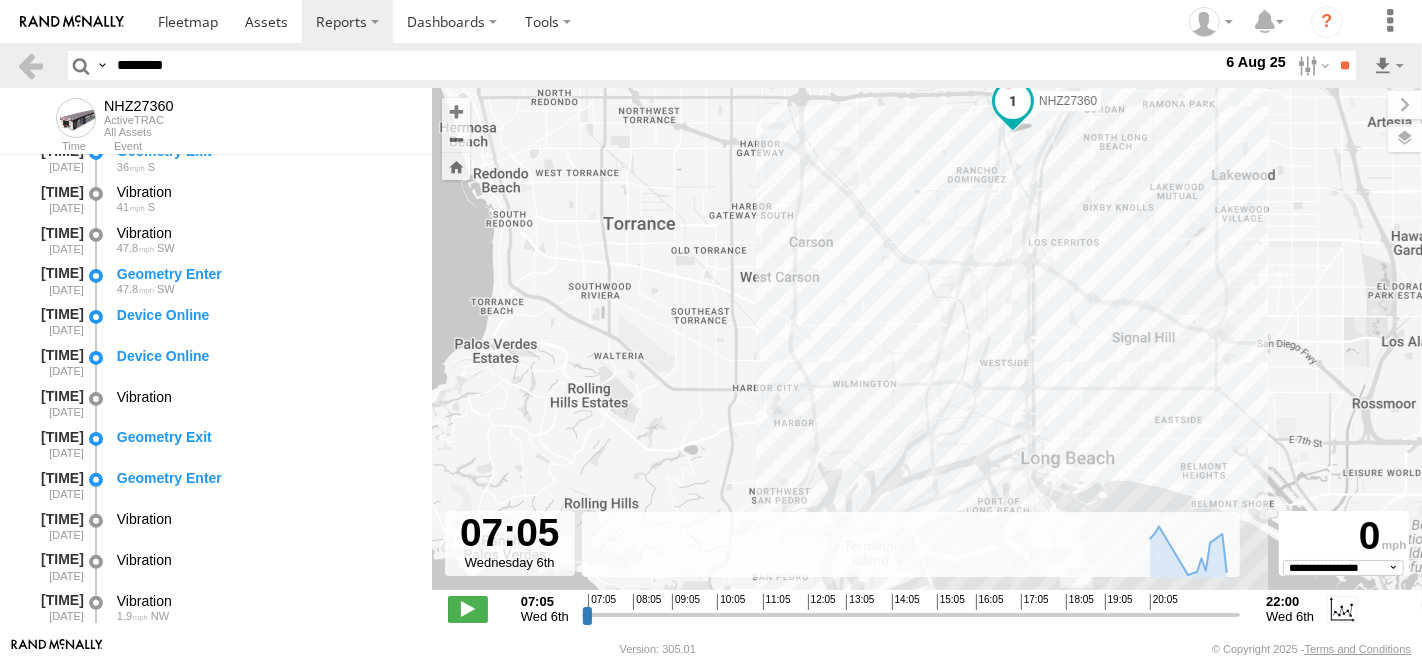 scroll, scrollTop: 555, scrollLeft: 0, axis: vertical 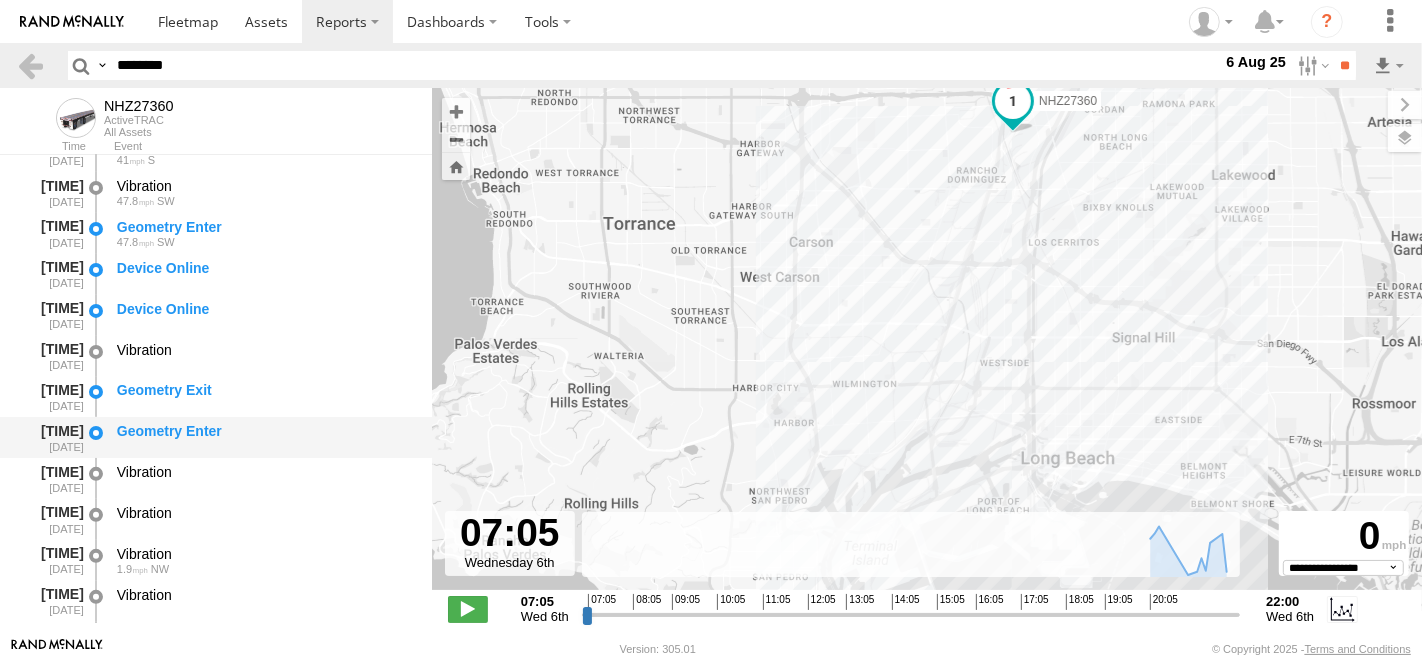 click on "Geometry Enter" at bounding box center (265, 431) 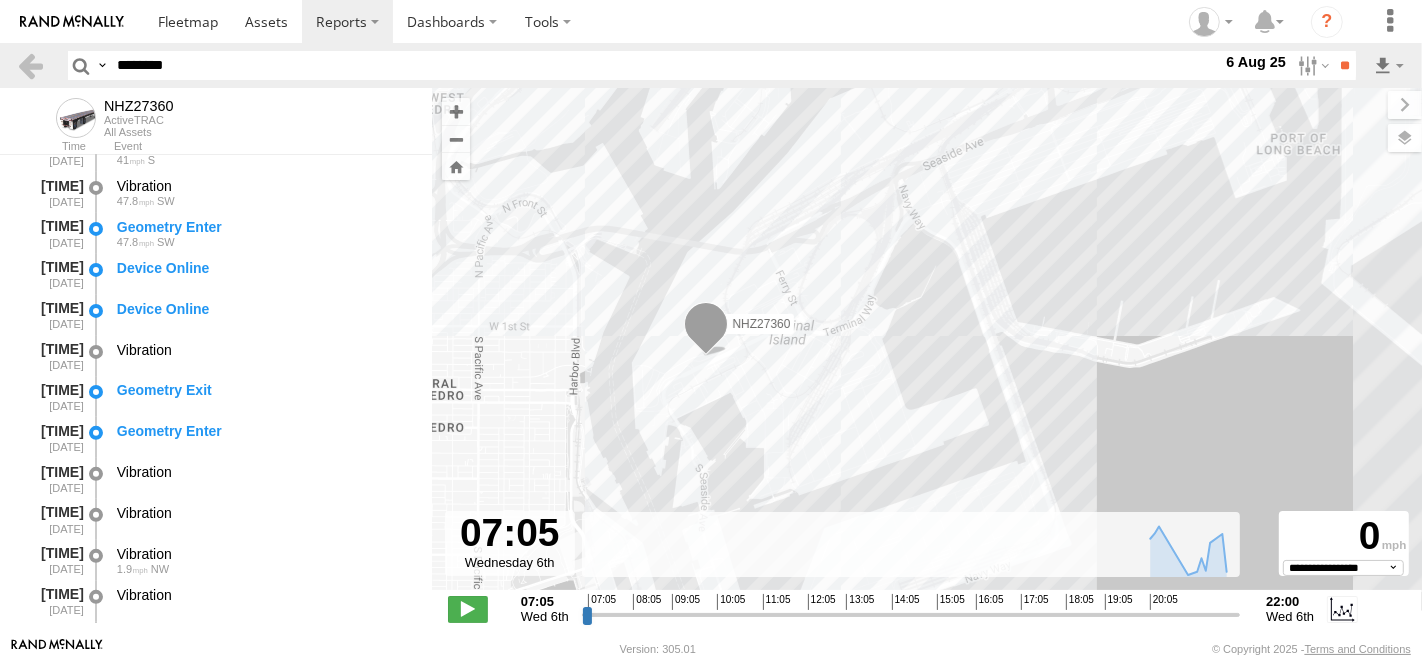 click on "NHZ27360" at bounding box center [927, 349] 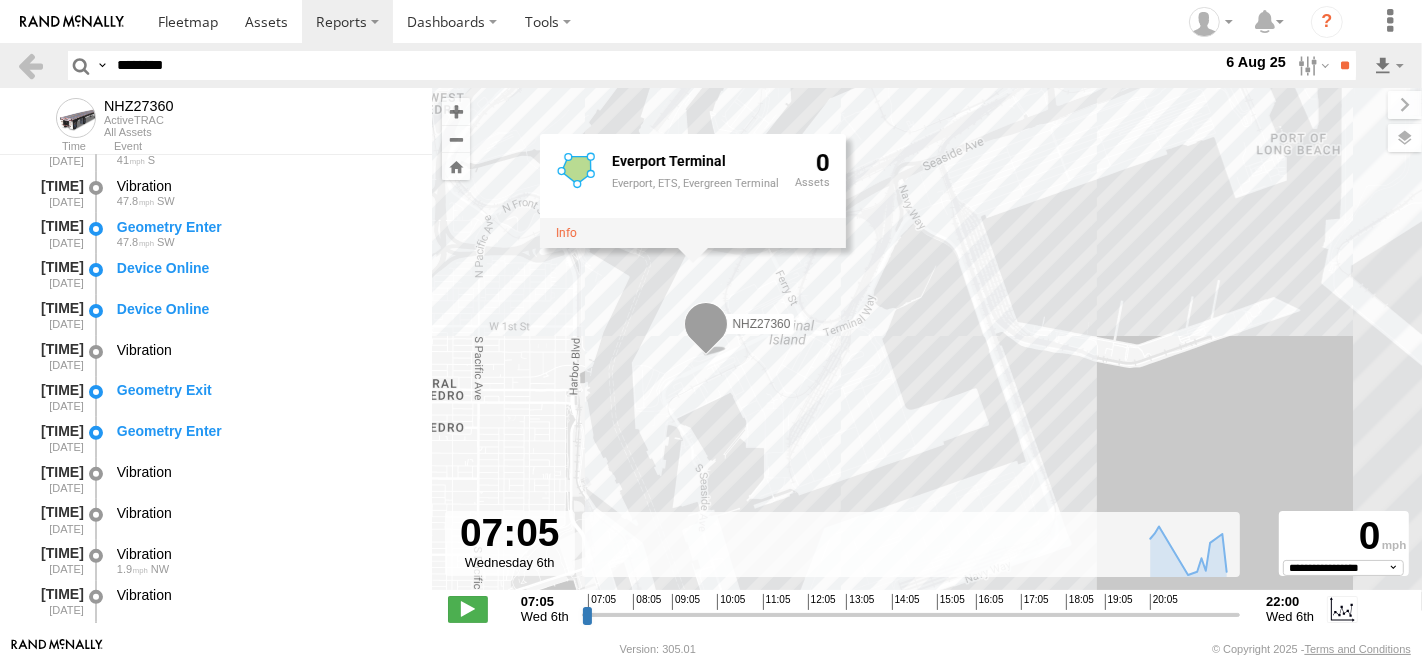 click on "[ALPHANUMERIC] [LOCATION] [LOCATION], [LOCATION], [LOCATION] [NUMBER]" at bounding box center (927, 349) 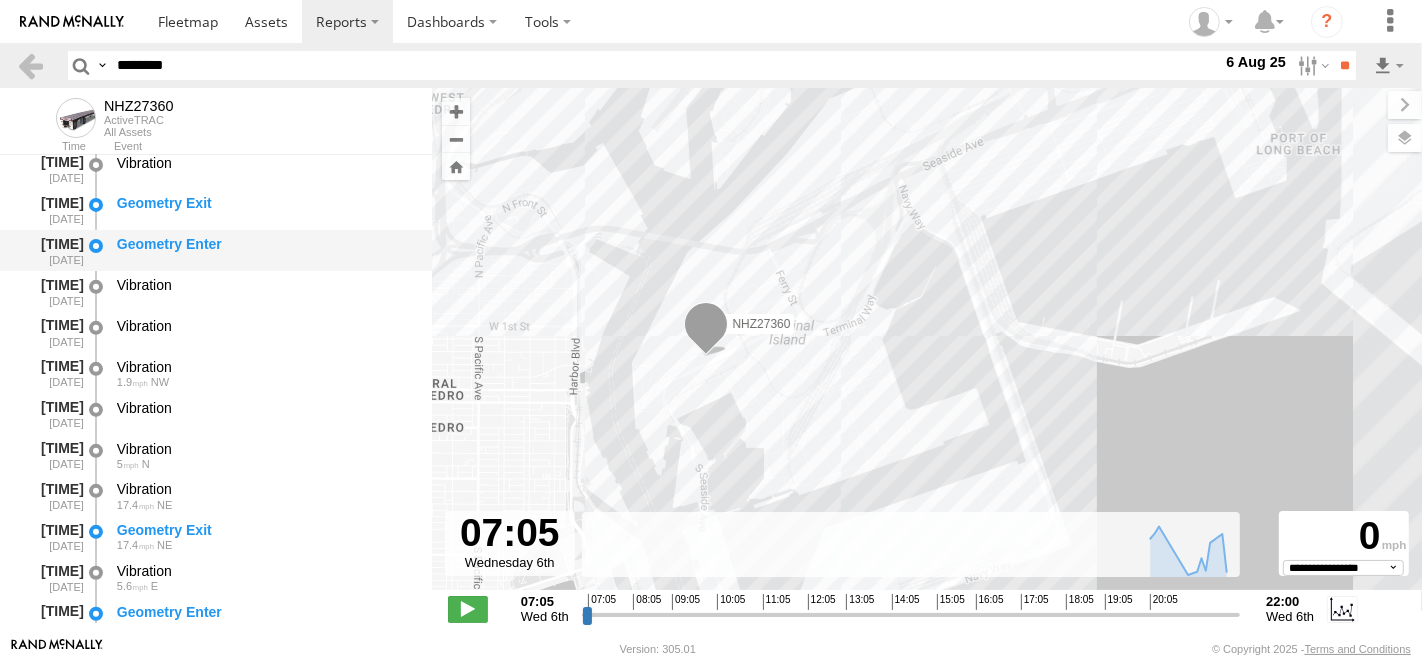 scroll, scrollTop: 777, scrollLeft: 0, axis: vertical 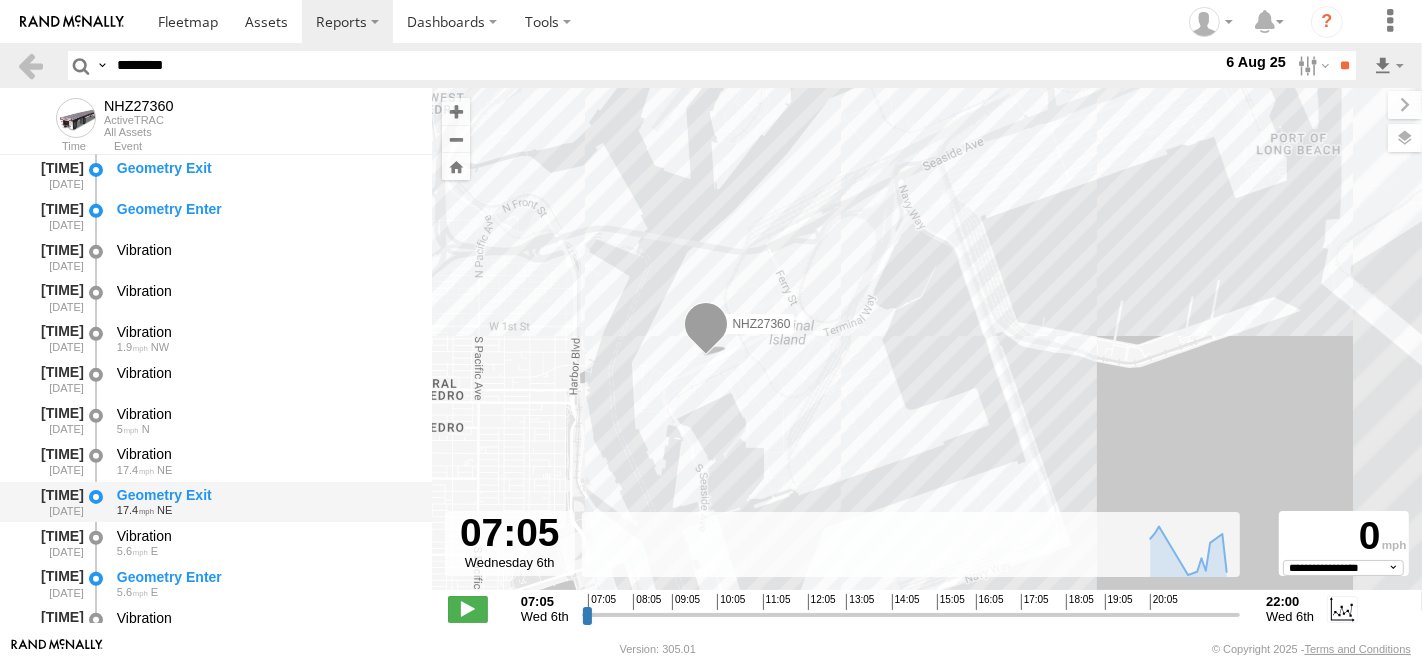 click on "Geometry Exit
17.4
NE" at bounding box center [265, 502] 